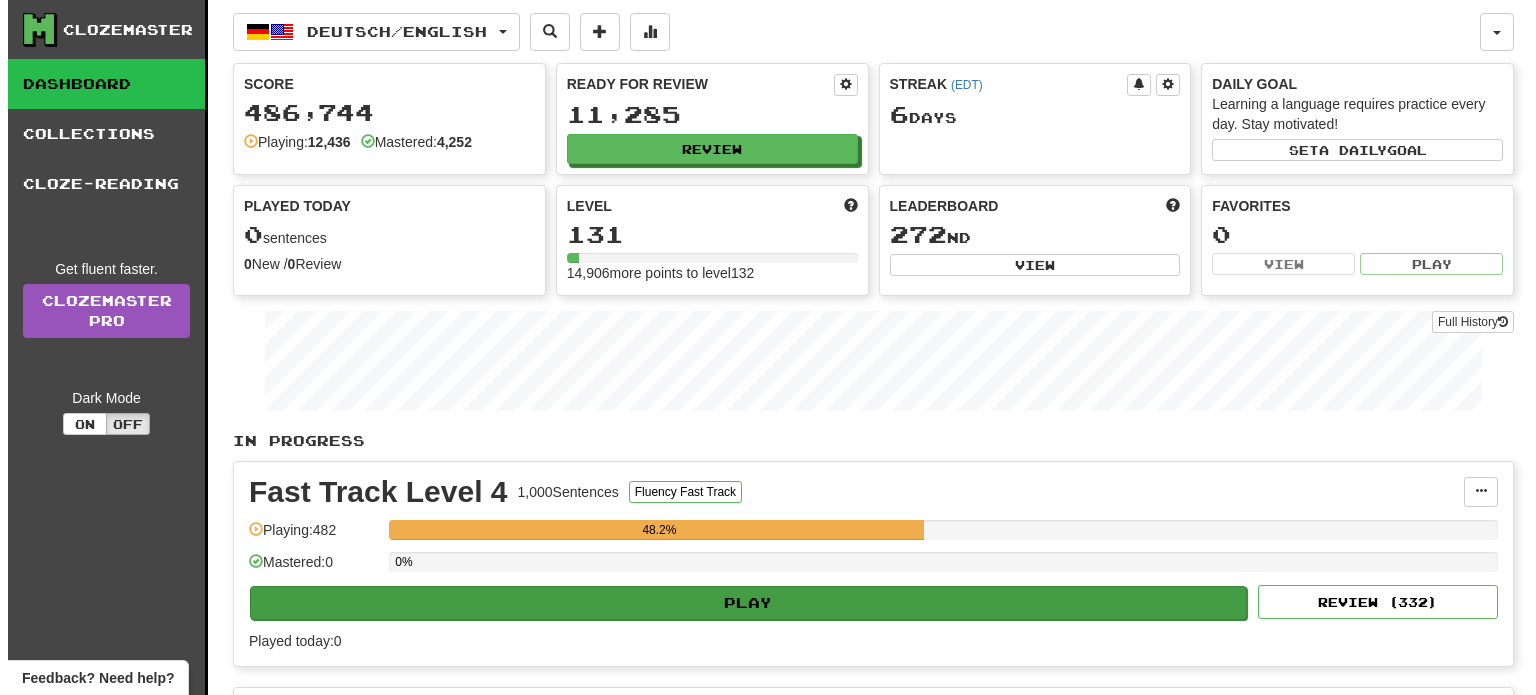 scroll, scrollTop: 0, scrollLeft: 0, axis: both 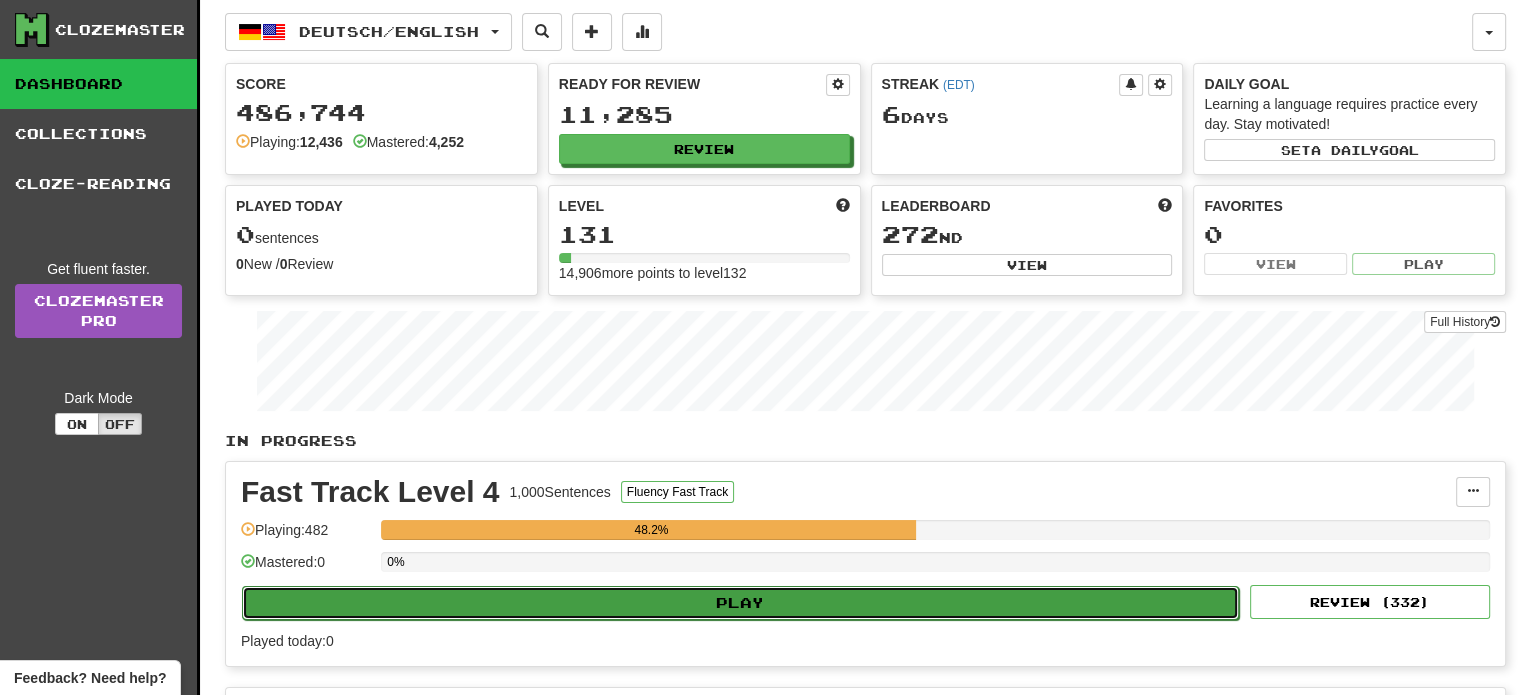click on "Play" at bounding box center [740, 603] 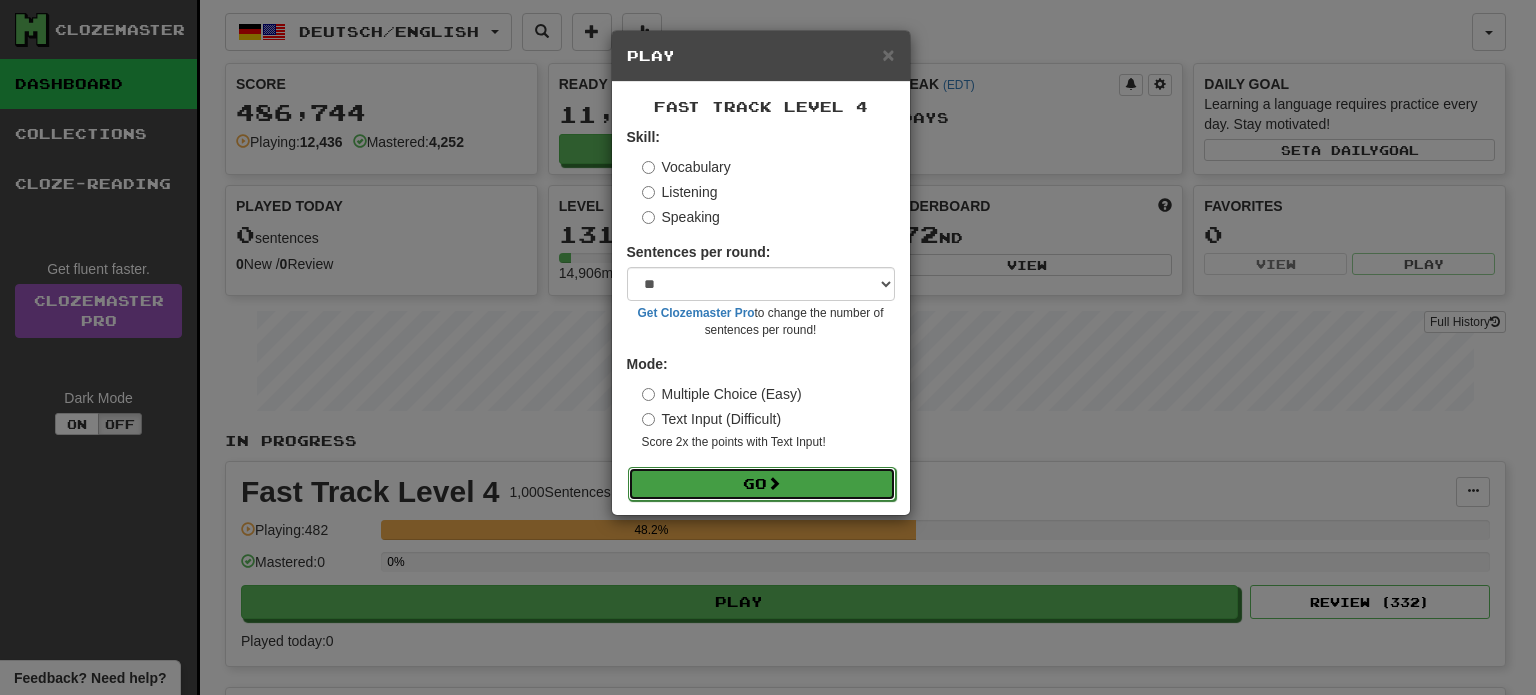 click on "Go" at bounding box center [762, 484] 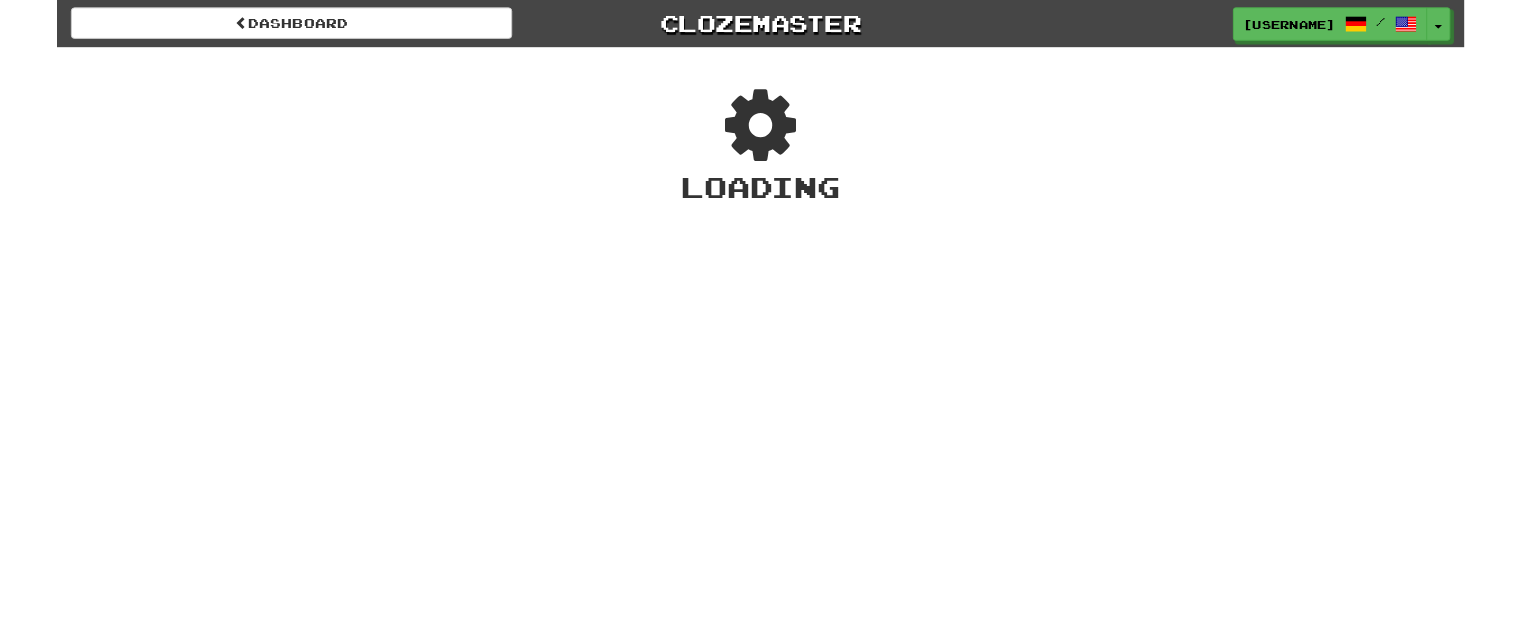 scroll, scrollTop: 0, scrollLeft: 0, axis: both 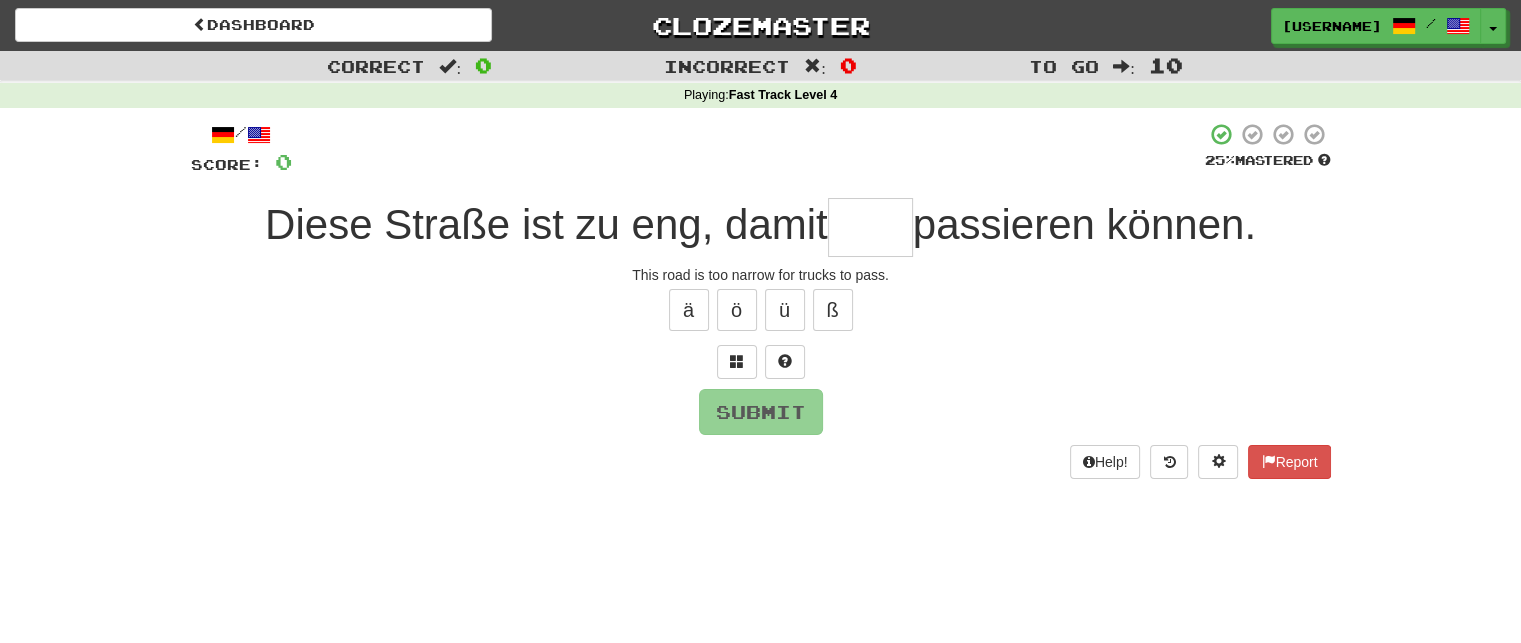 click at bounding box center (870, 227) 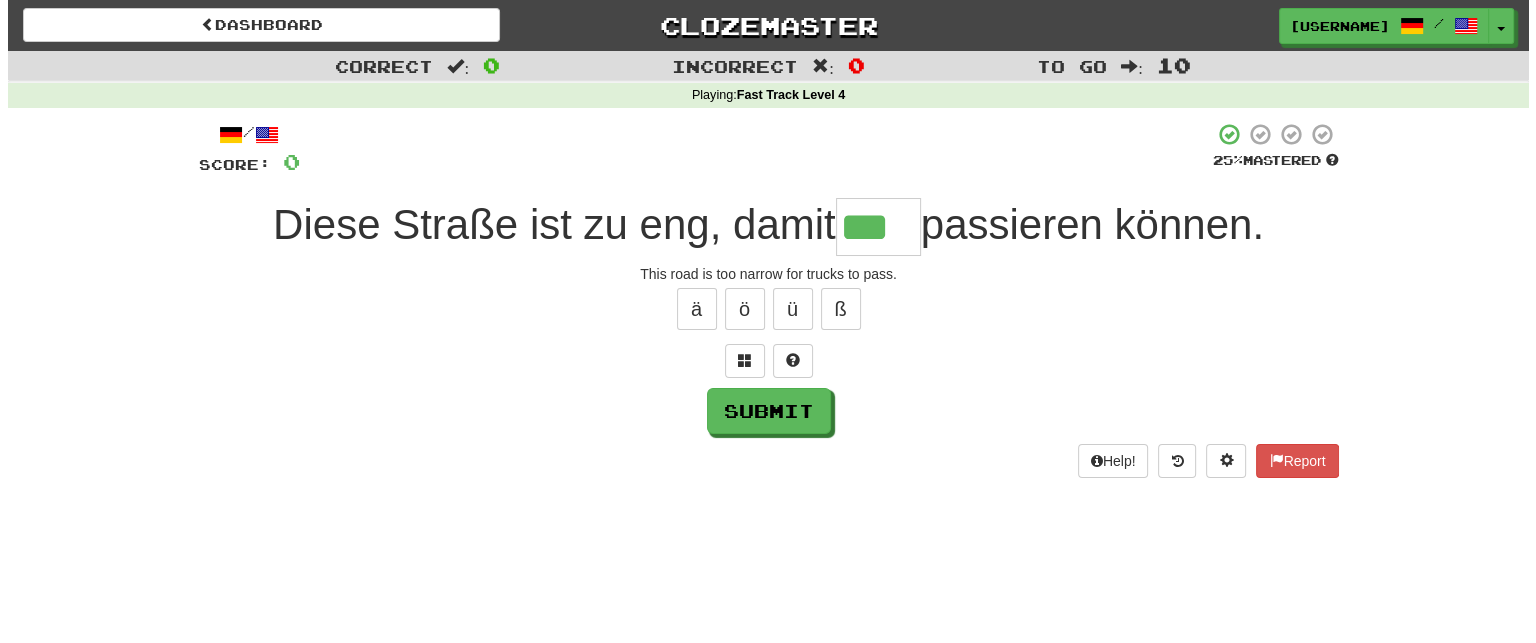 scroll, scrollTop: 0, scrollLeft: 0, axis: both 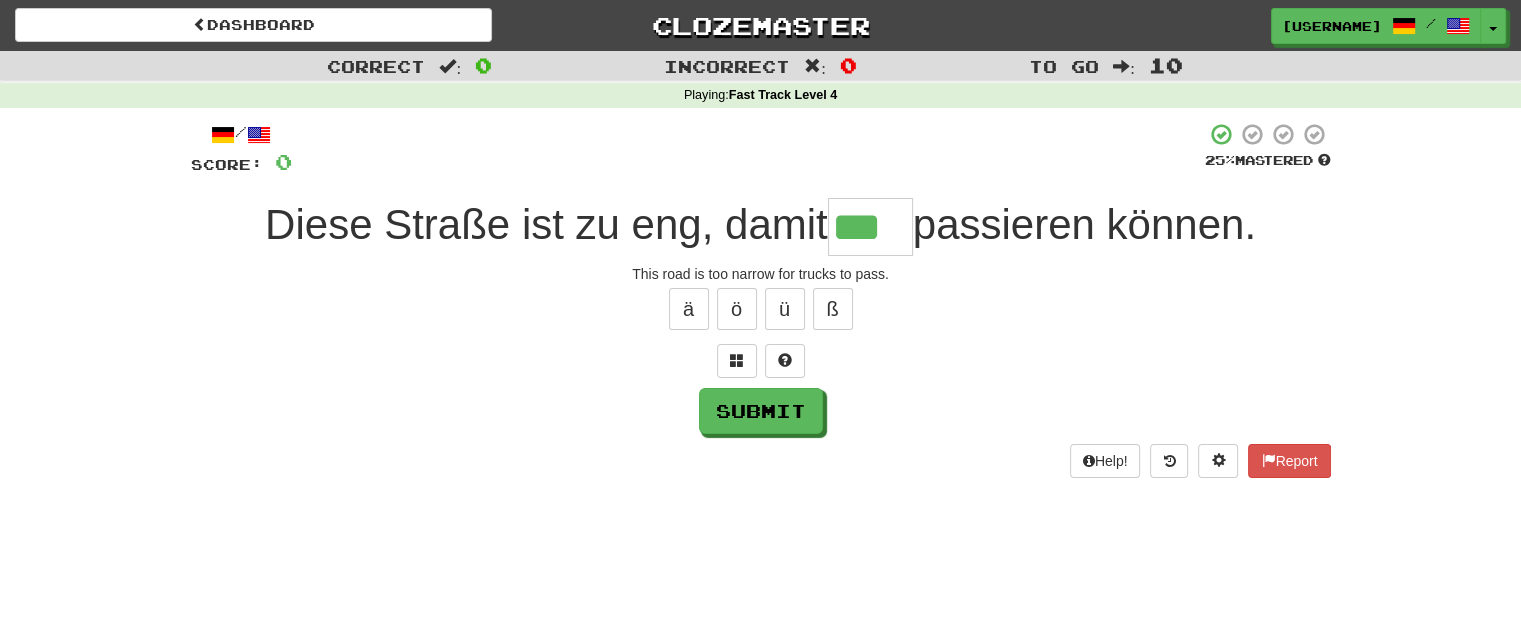 type on "***" 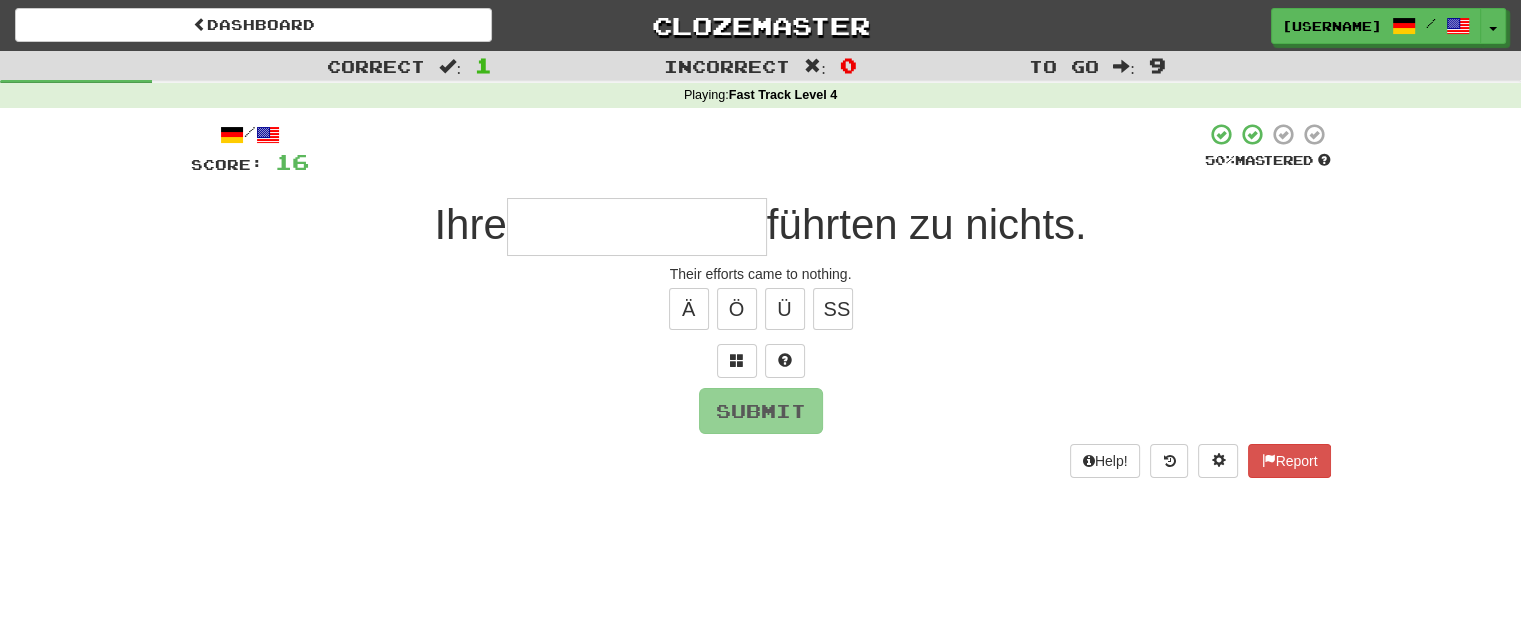 type on "*" 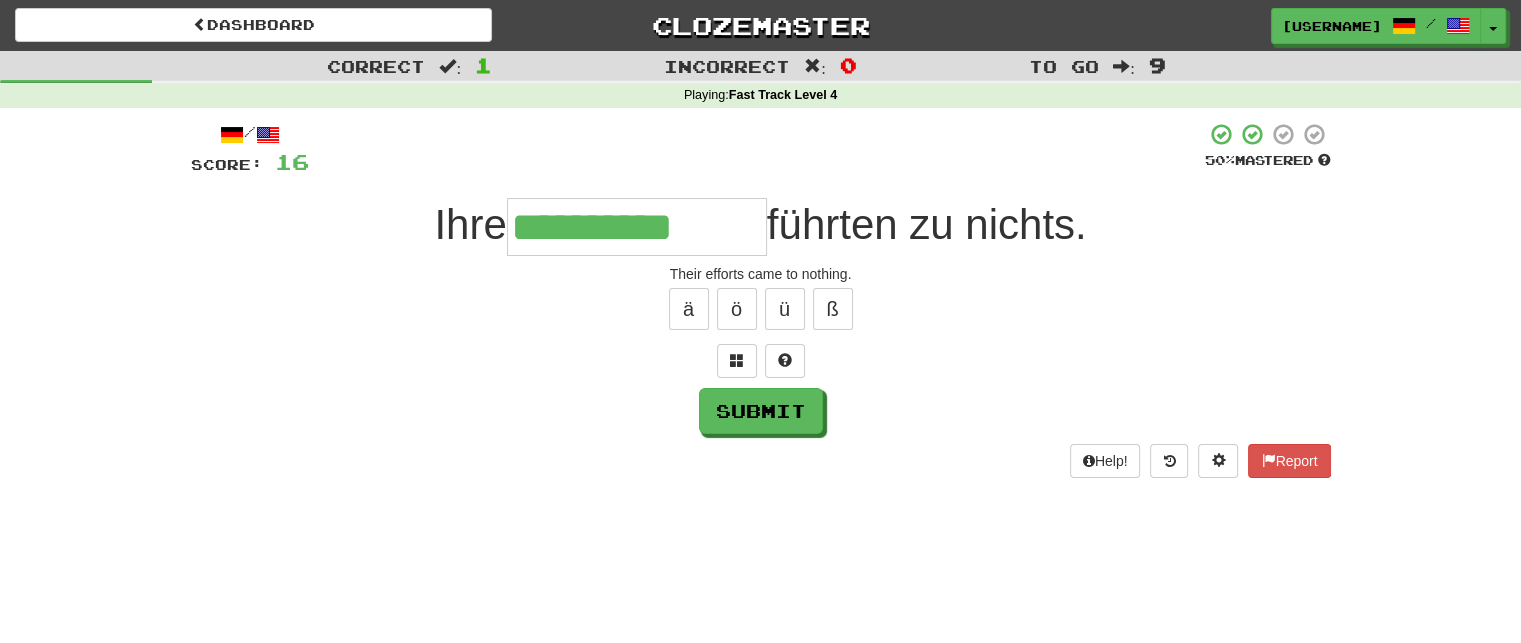 type on "**********" 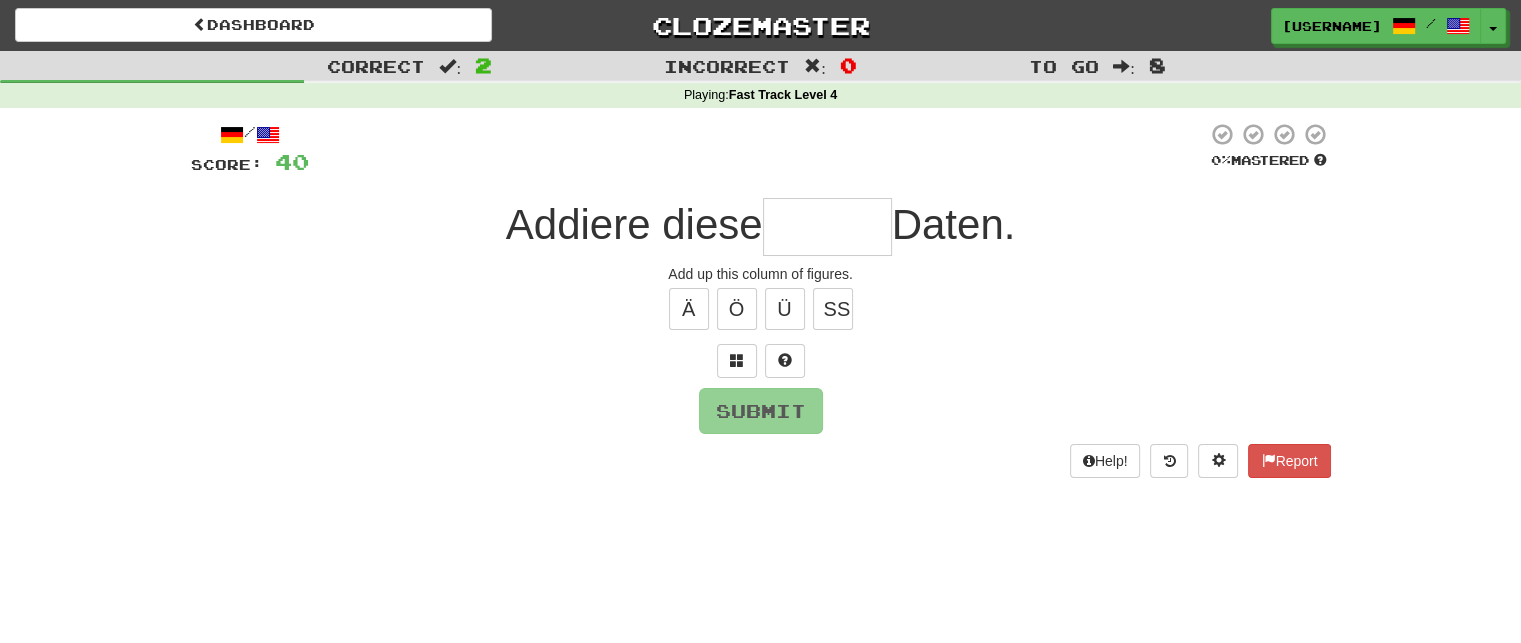 type on "*" 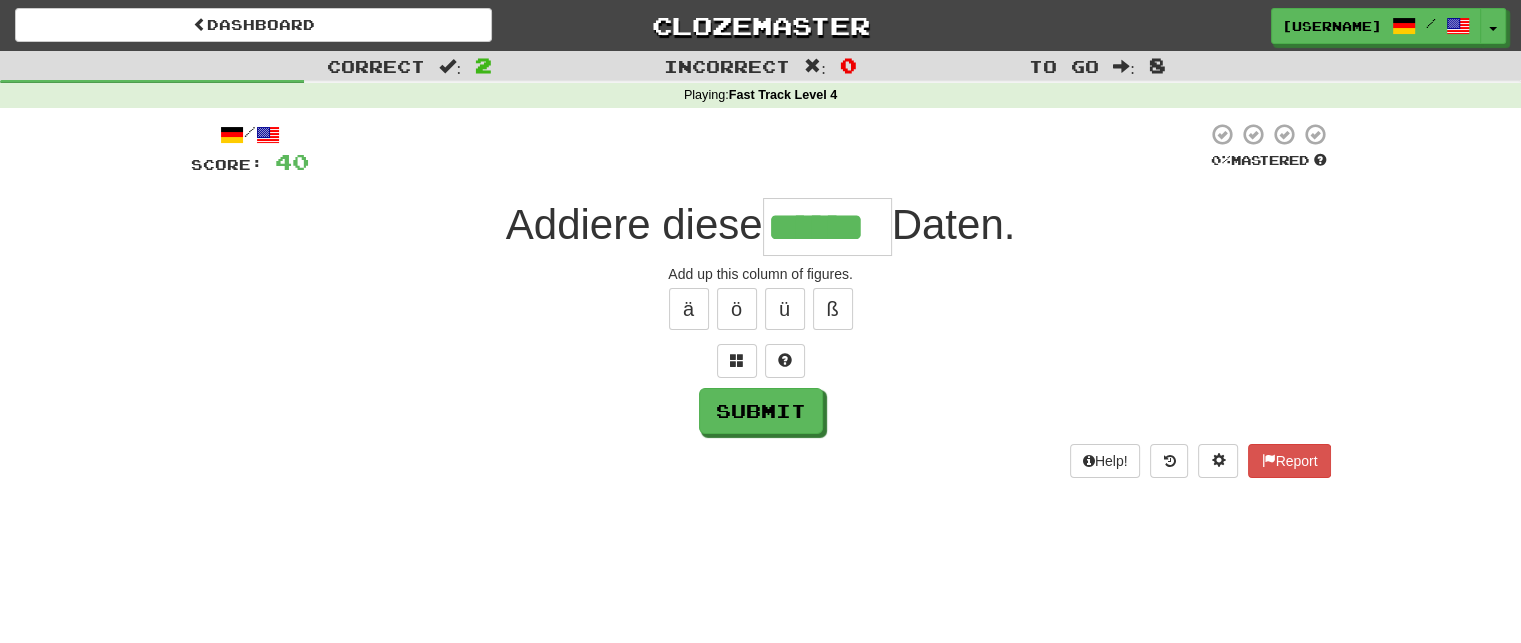 type on "******" 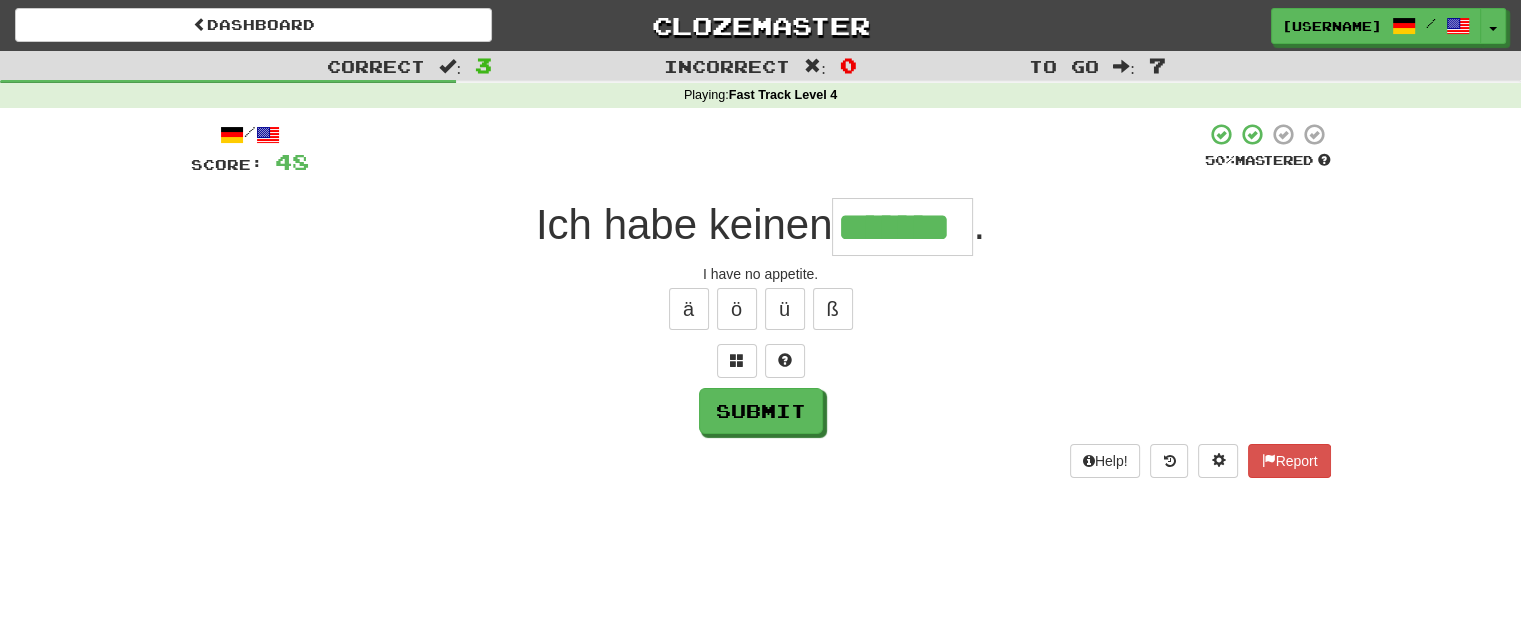 type on "*******" 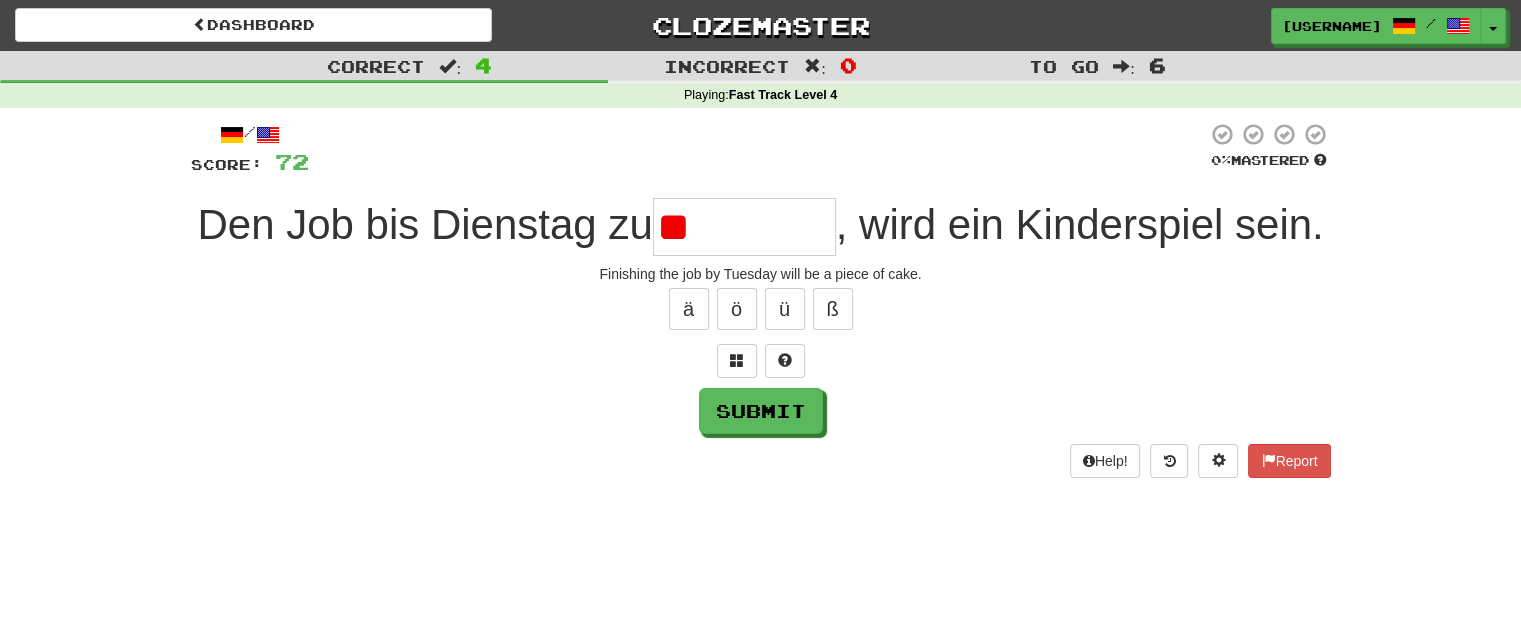 type on "*" 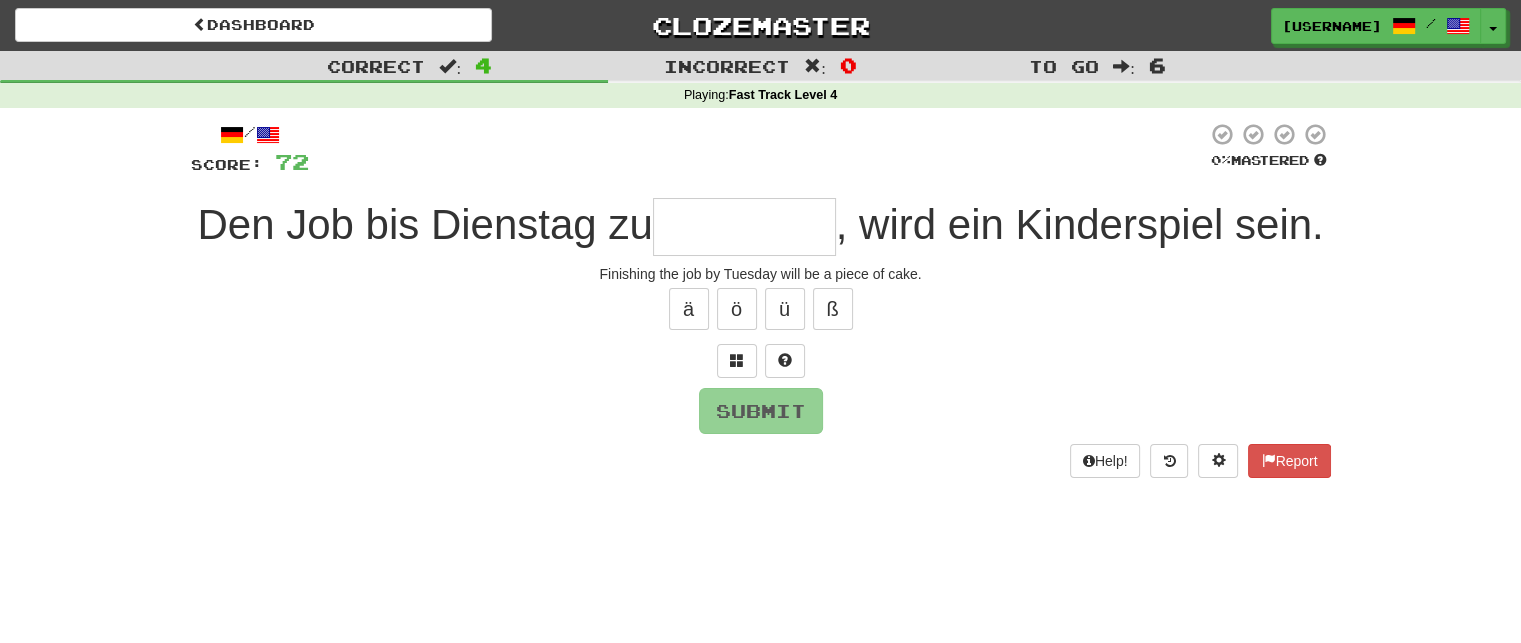 type on "*" 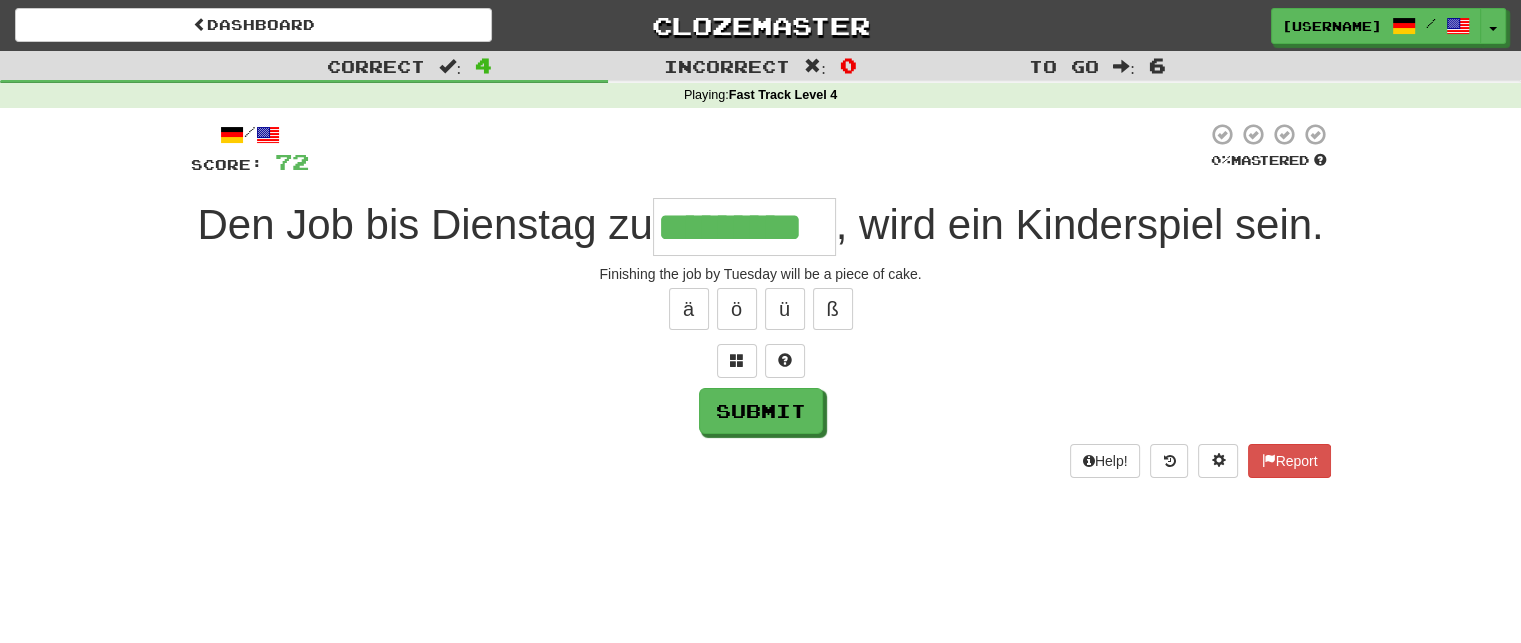 type on "*********" 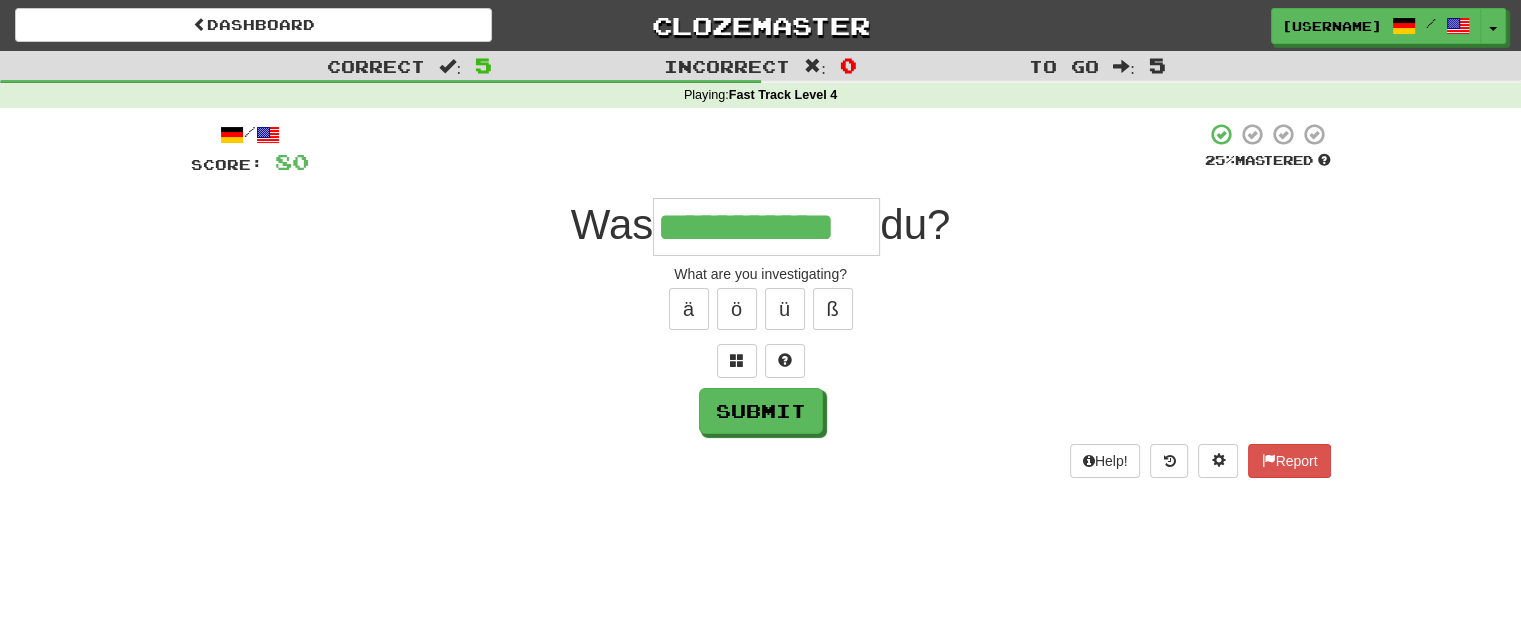 type on "**********" 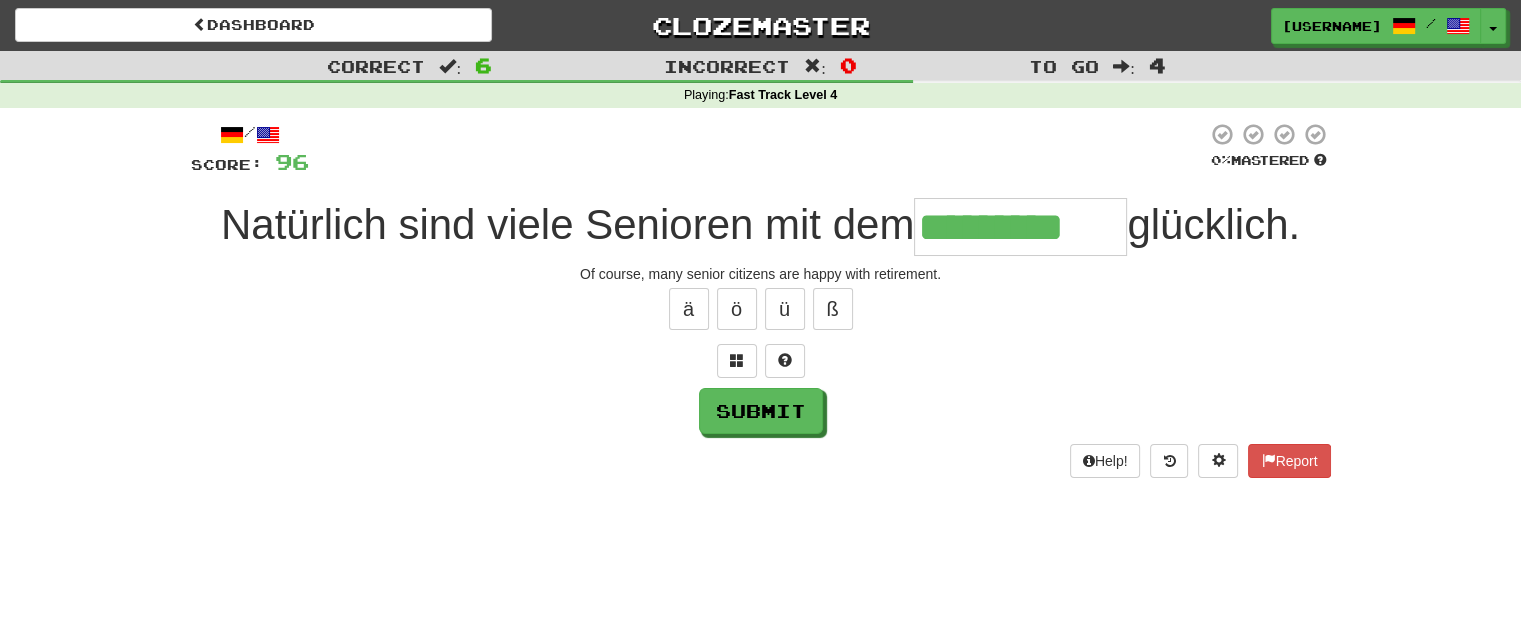 type on "*********" 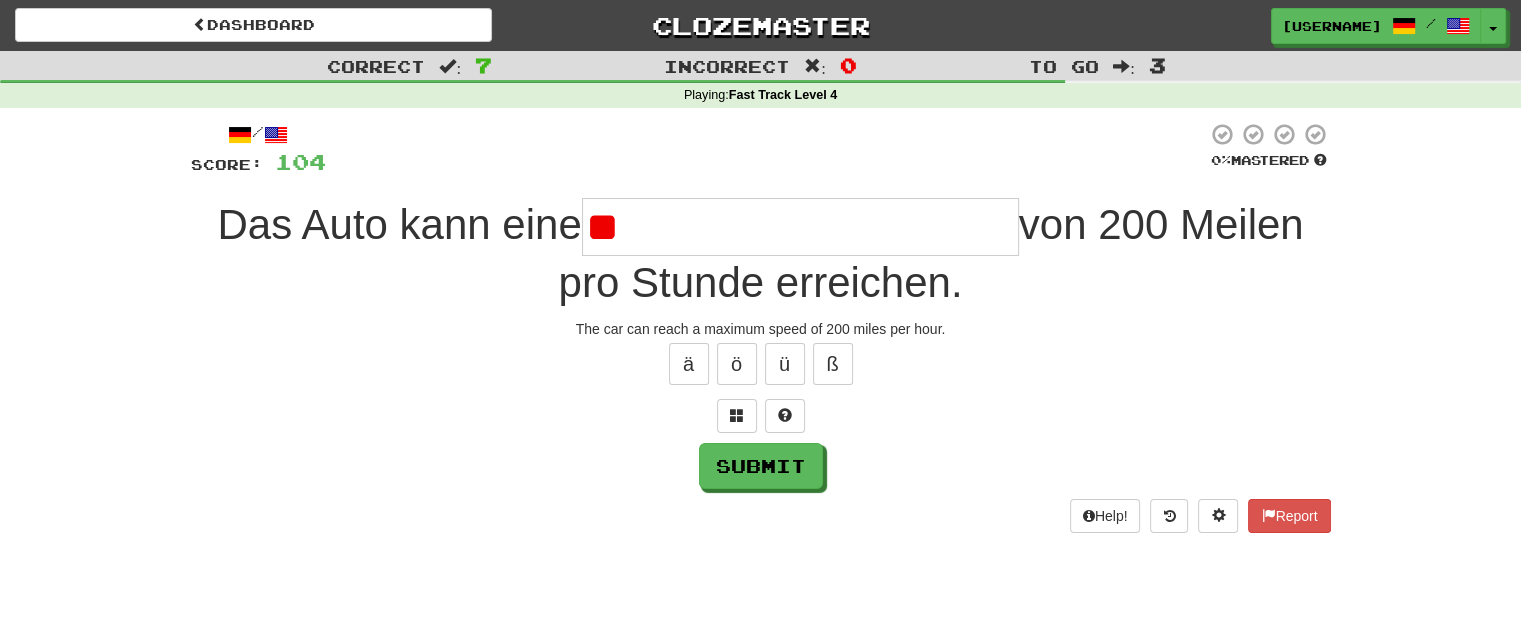 type on "*" 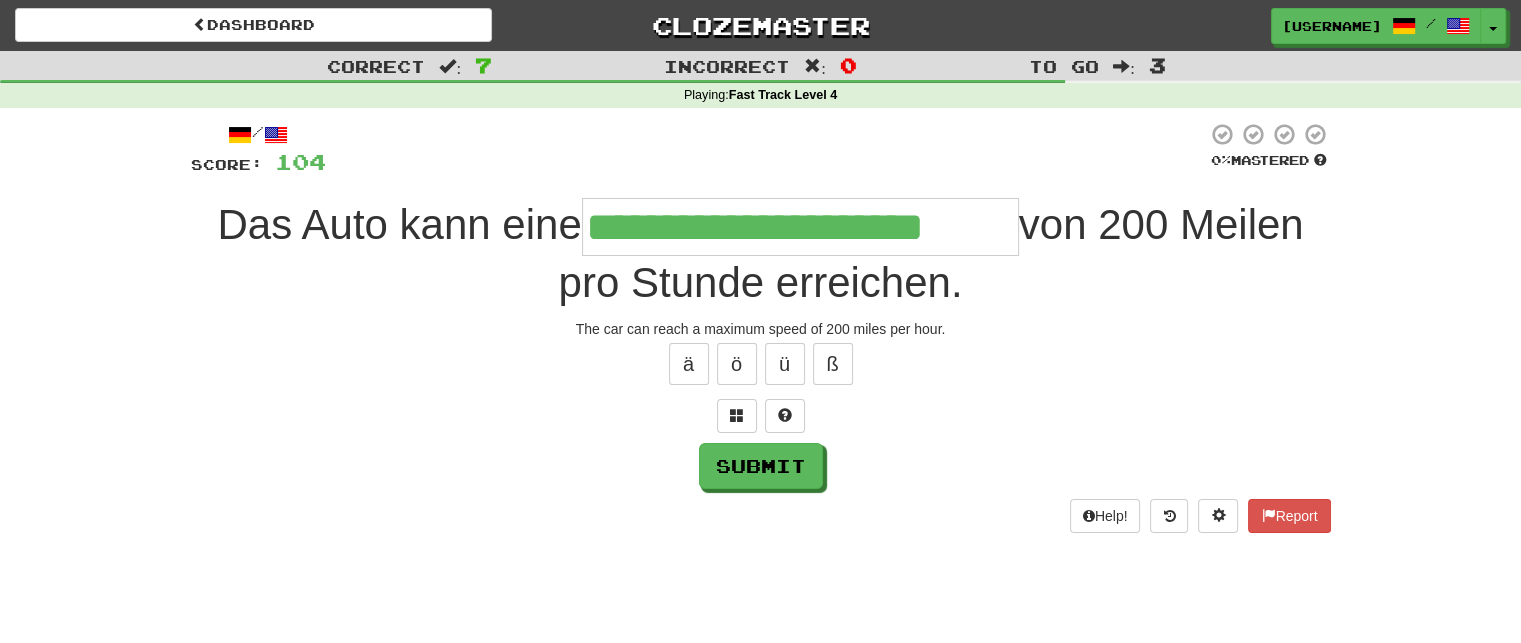 type on "**********" 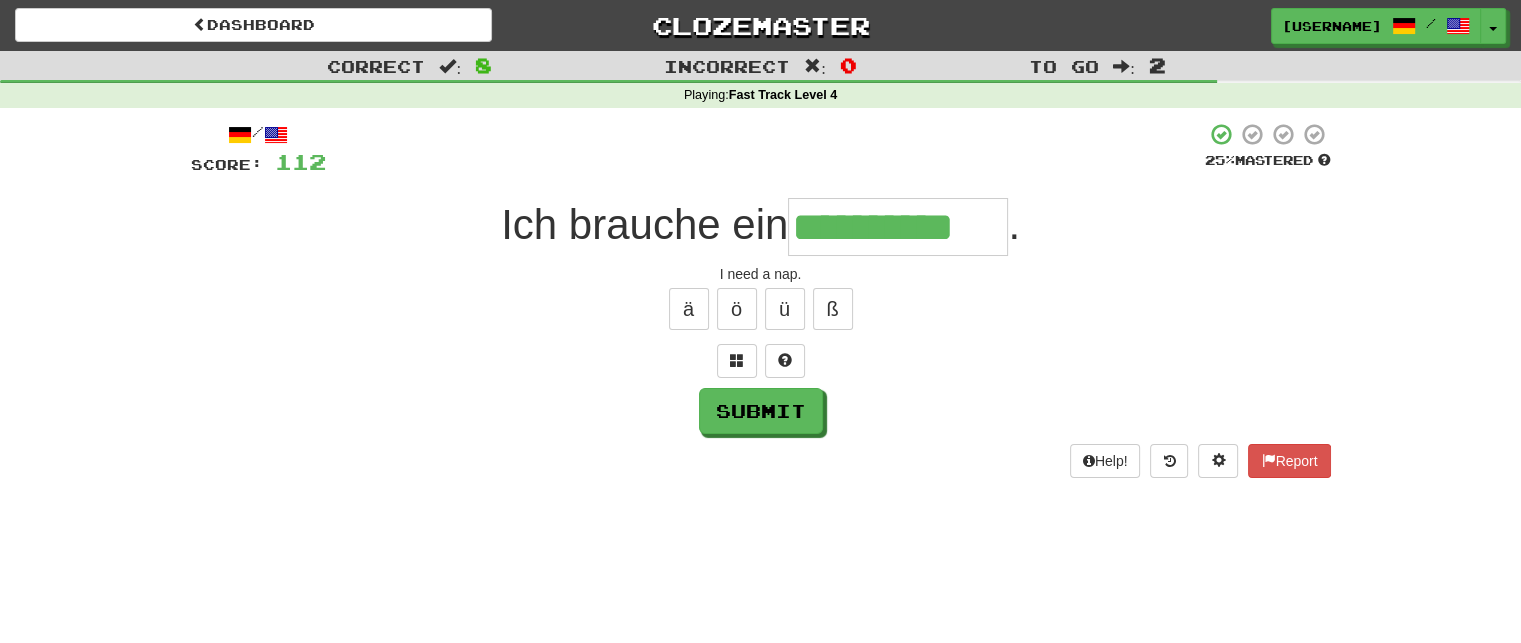 type on "**********" 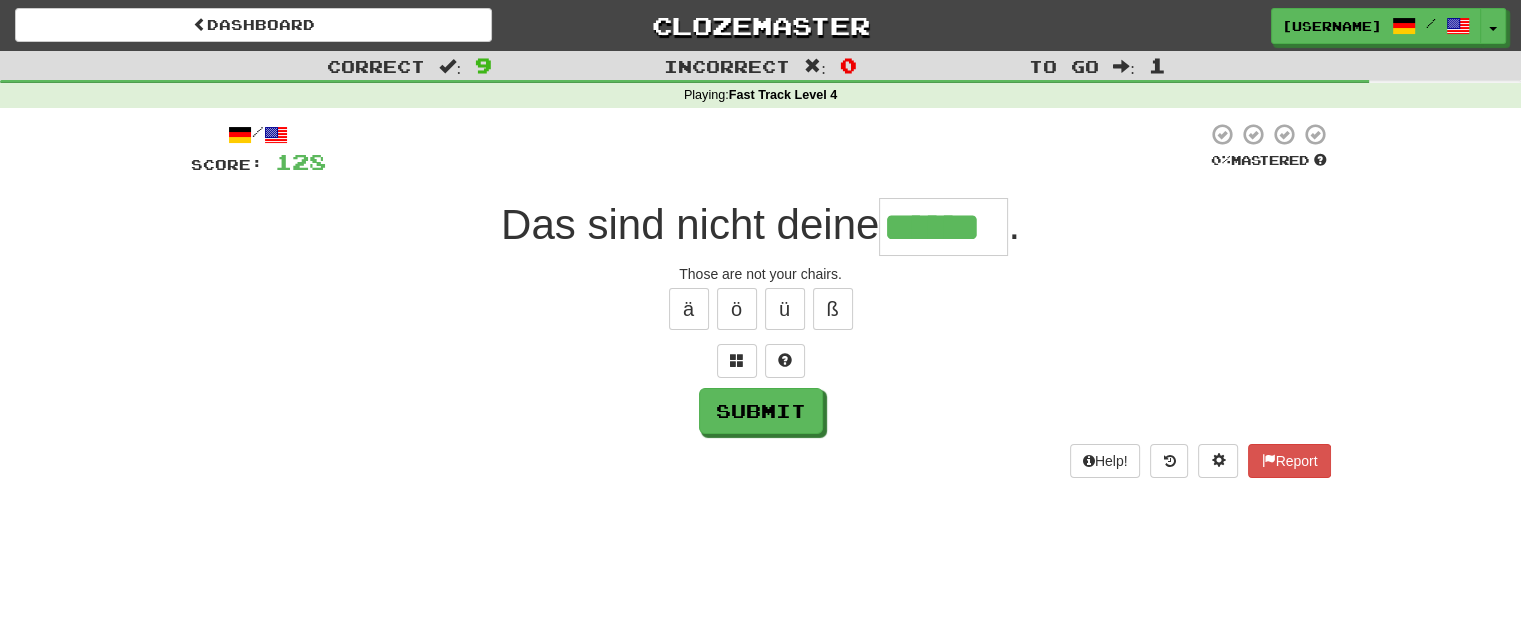 type on "******" 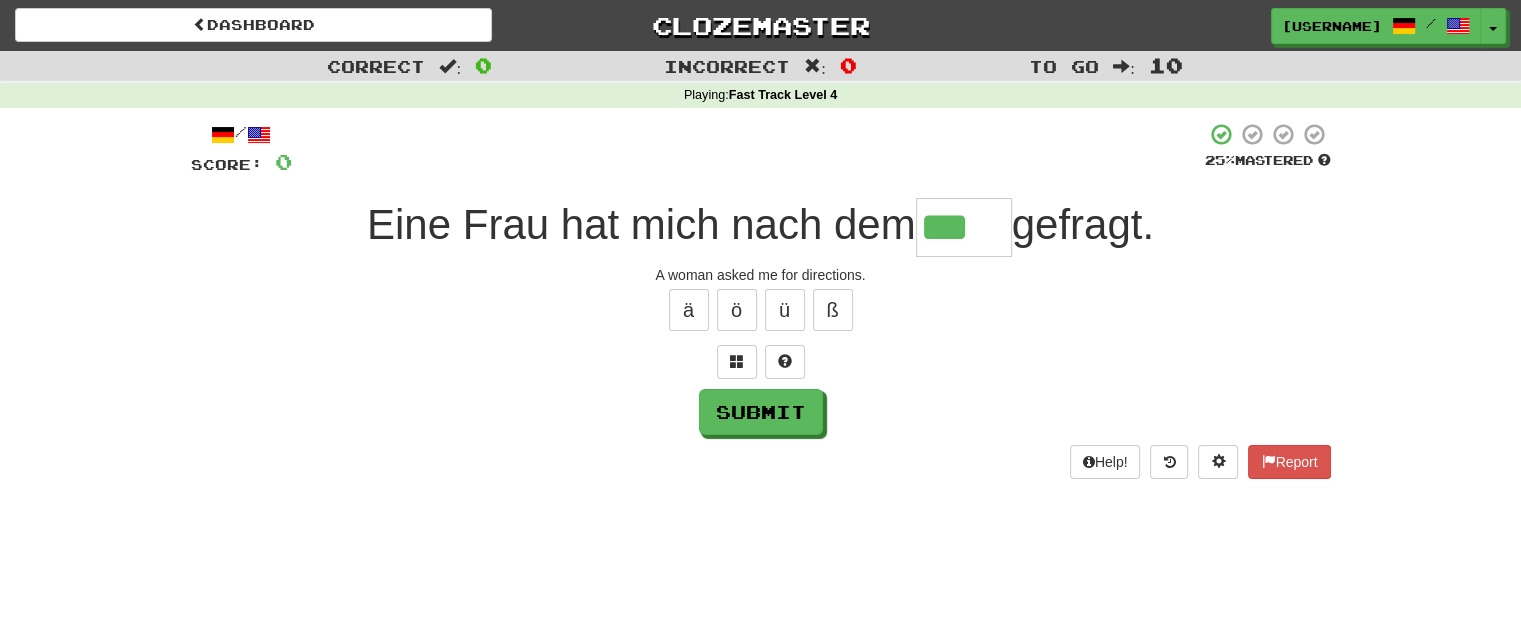 type on "***" 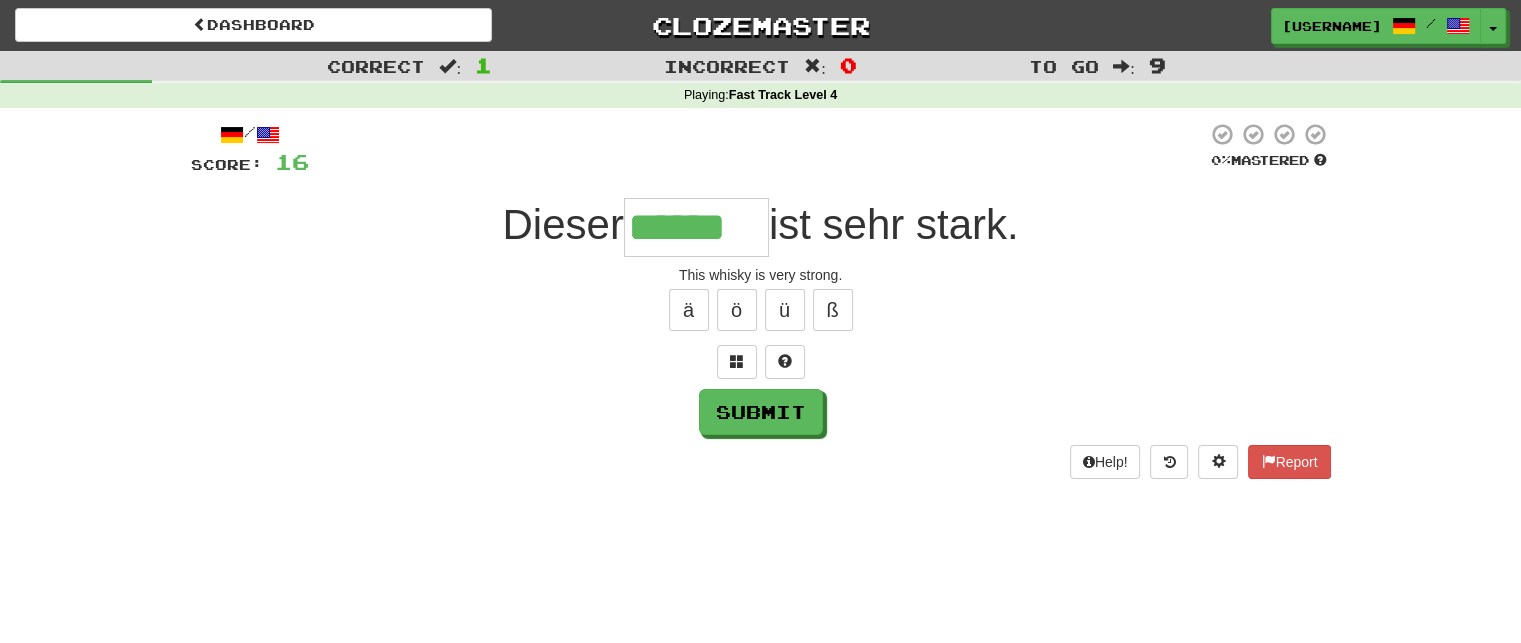 type on "******" 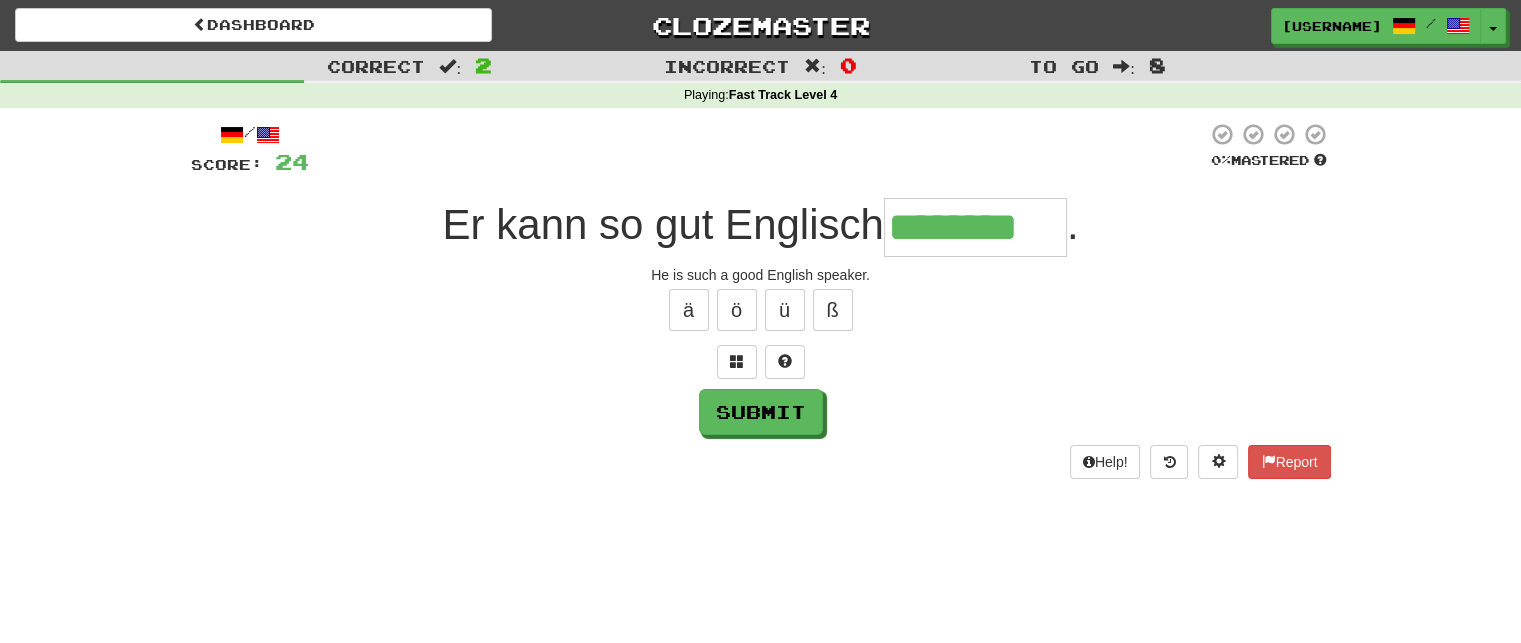 type on "********" 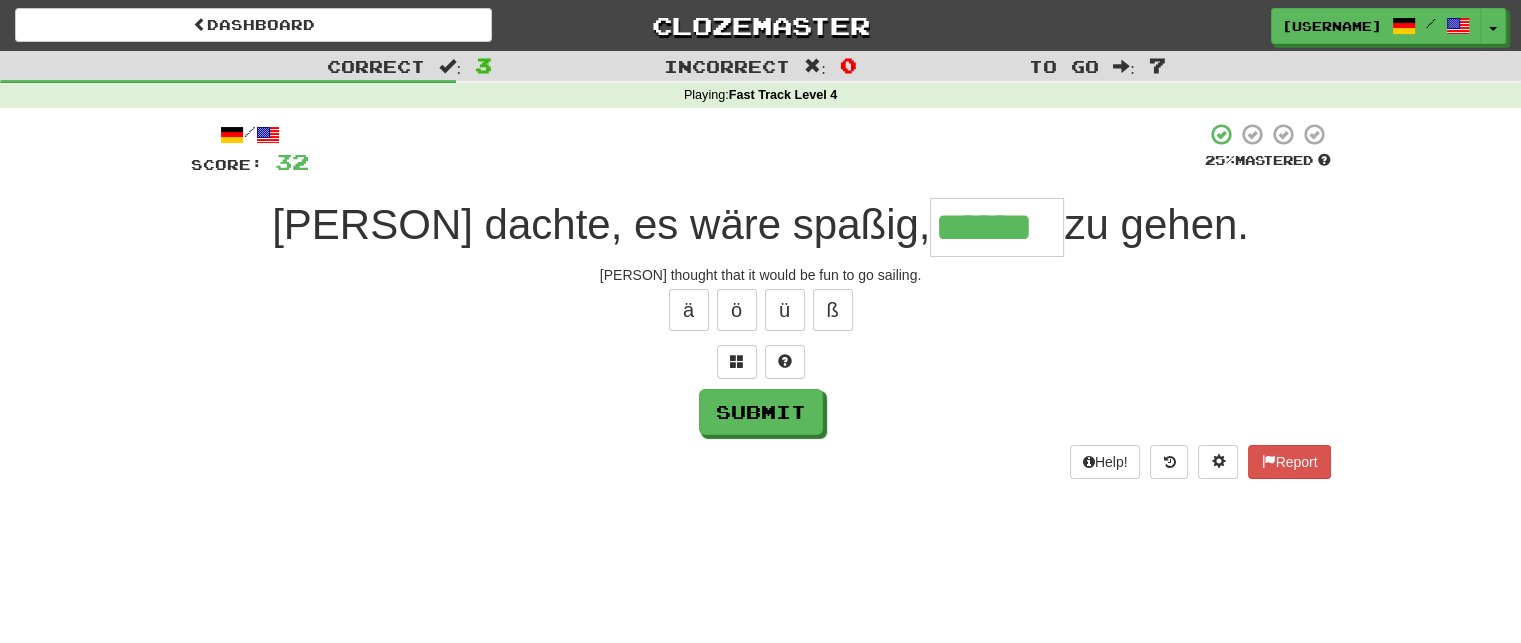 type on "******" 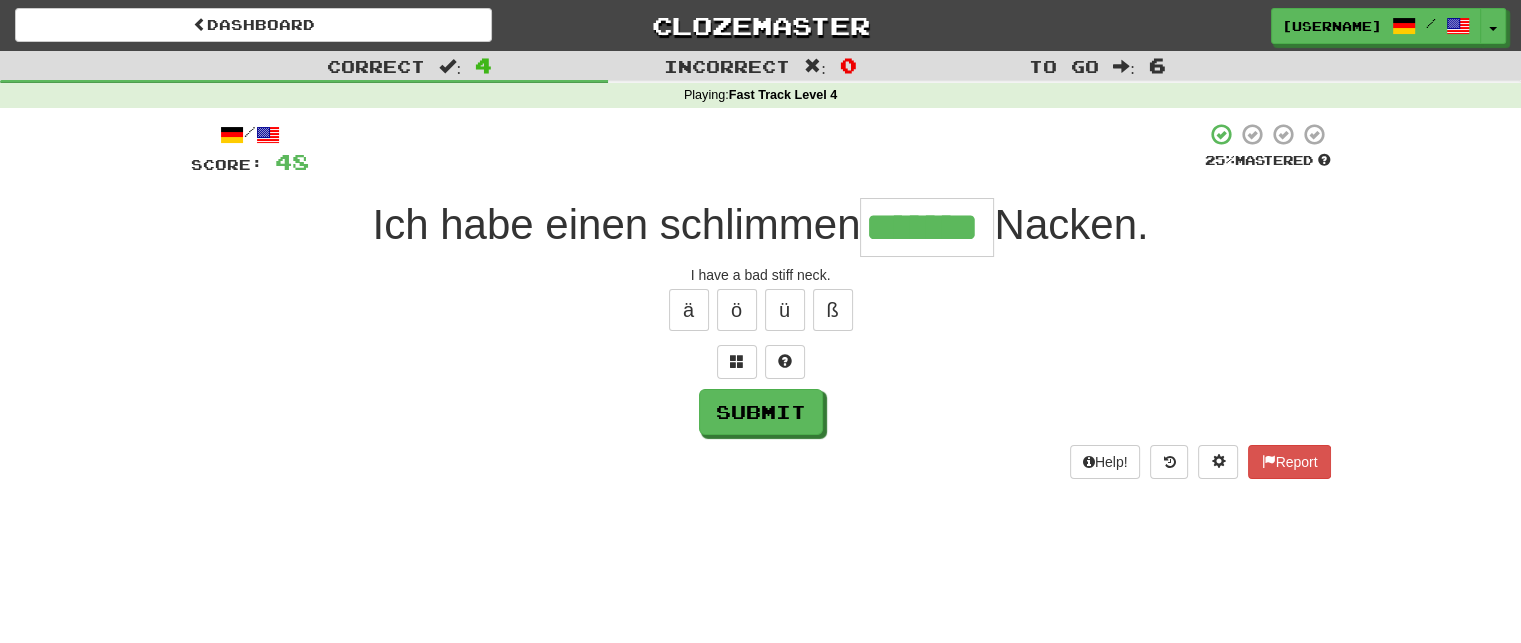 type on "*******" 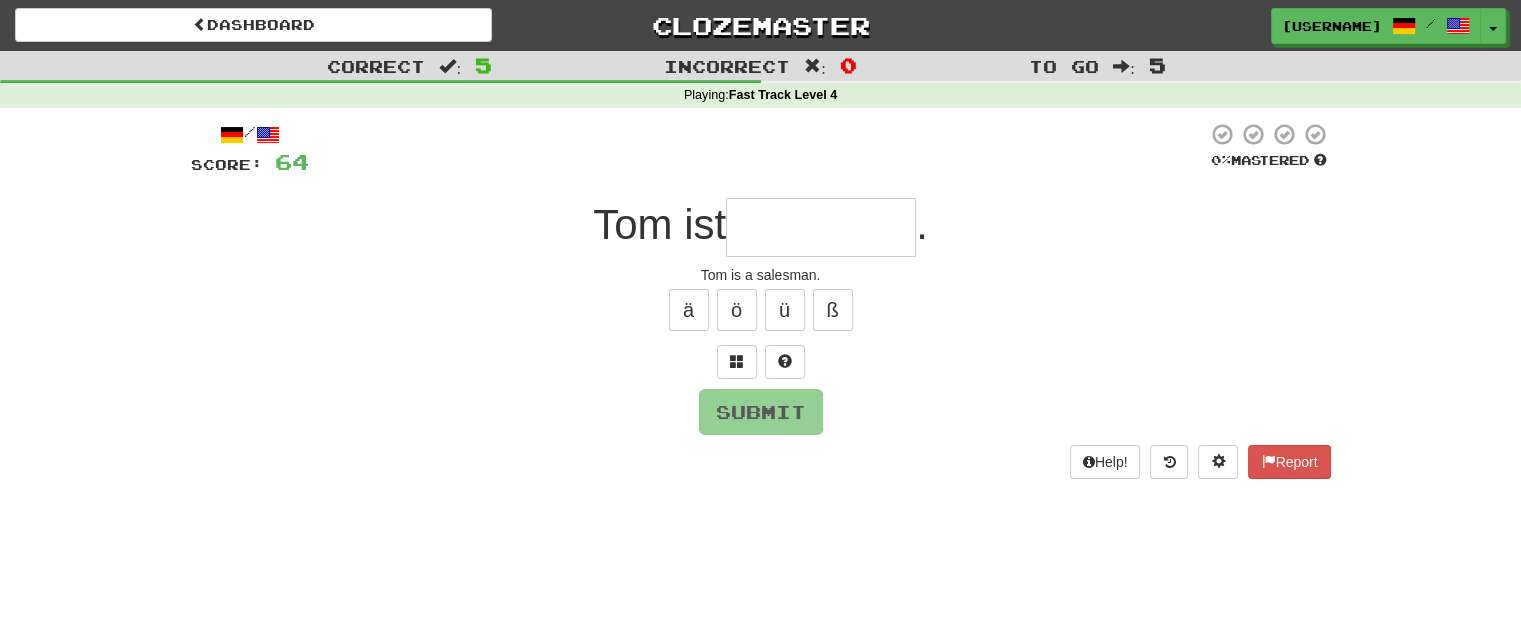 type on "*" 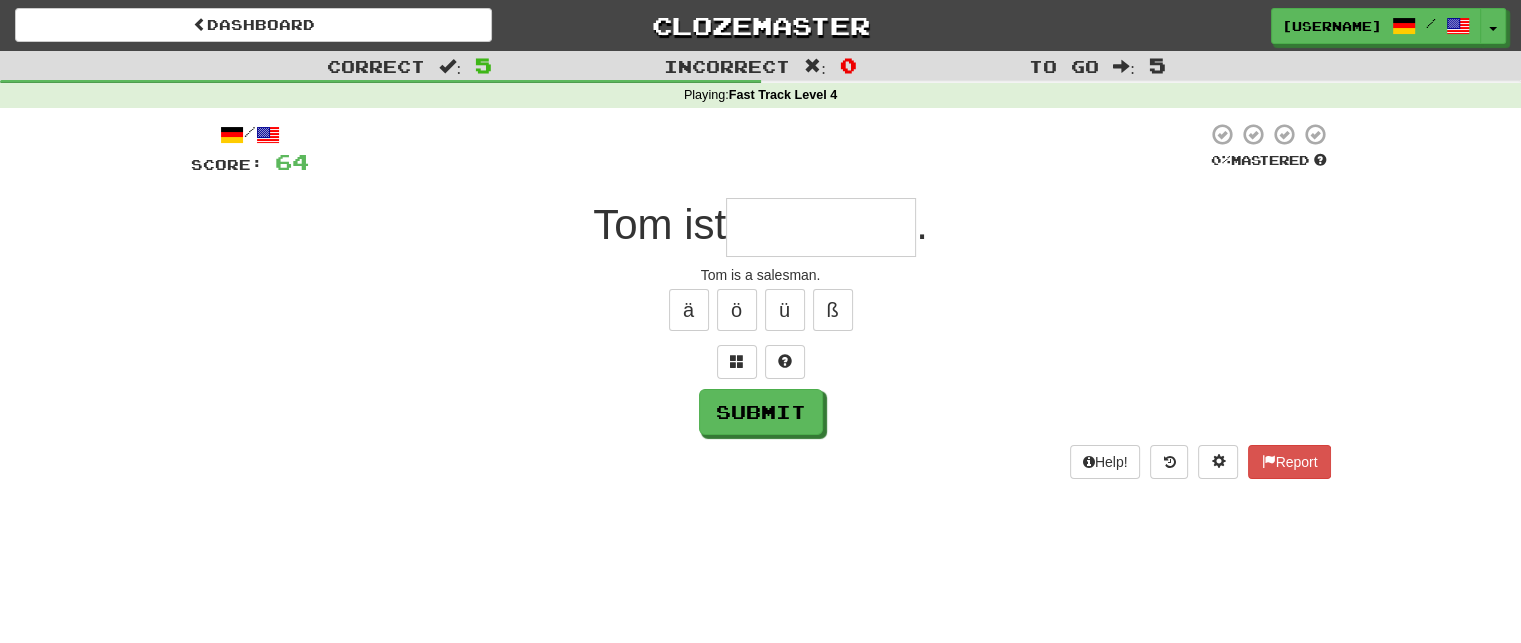 type on "*" 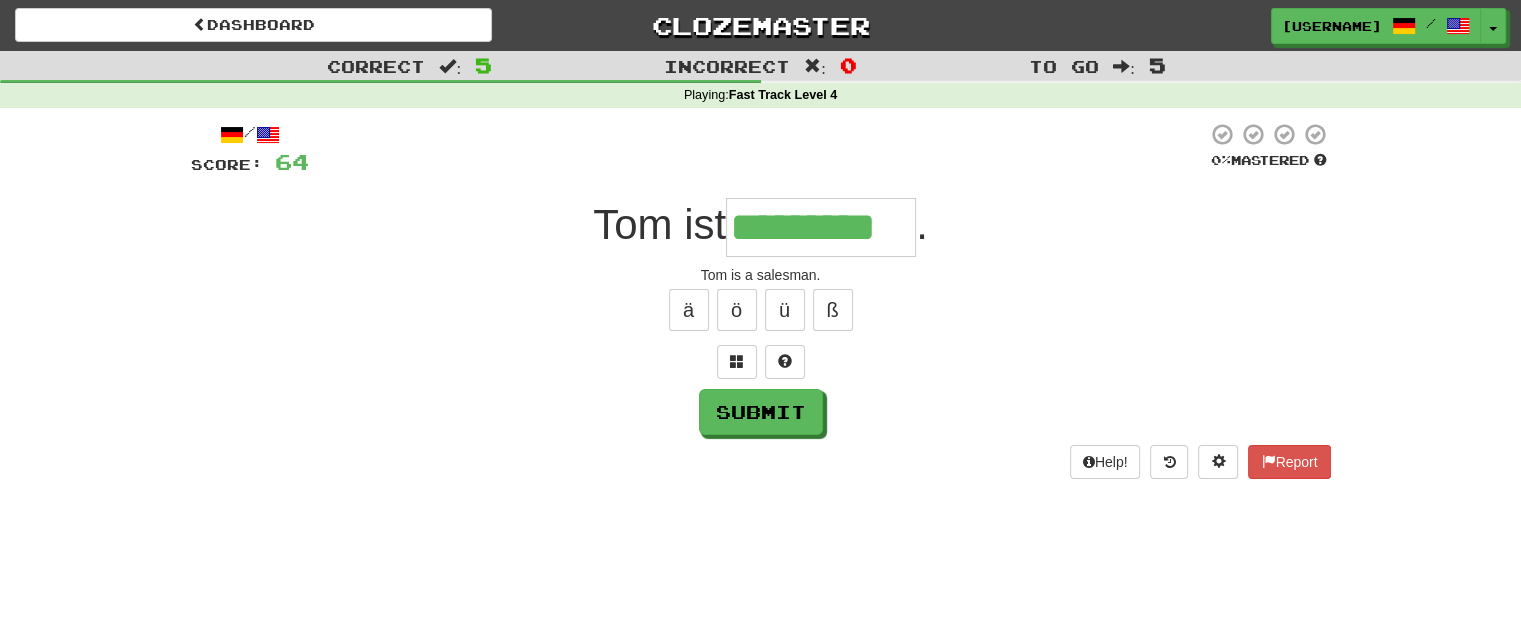 type on "*********" 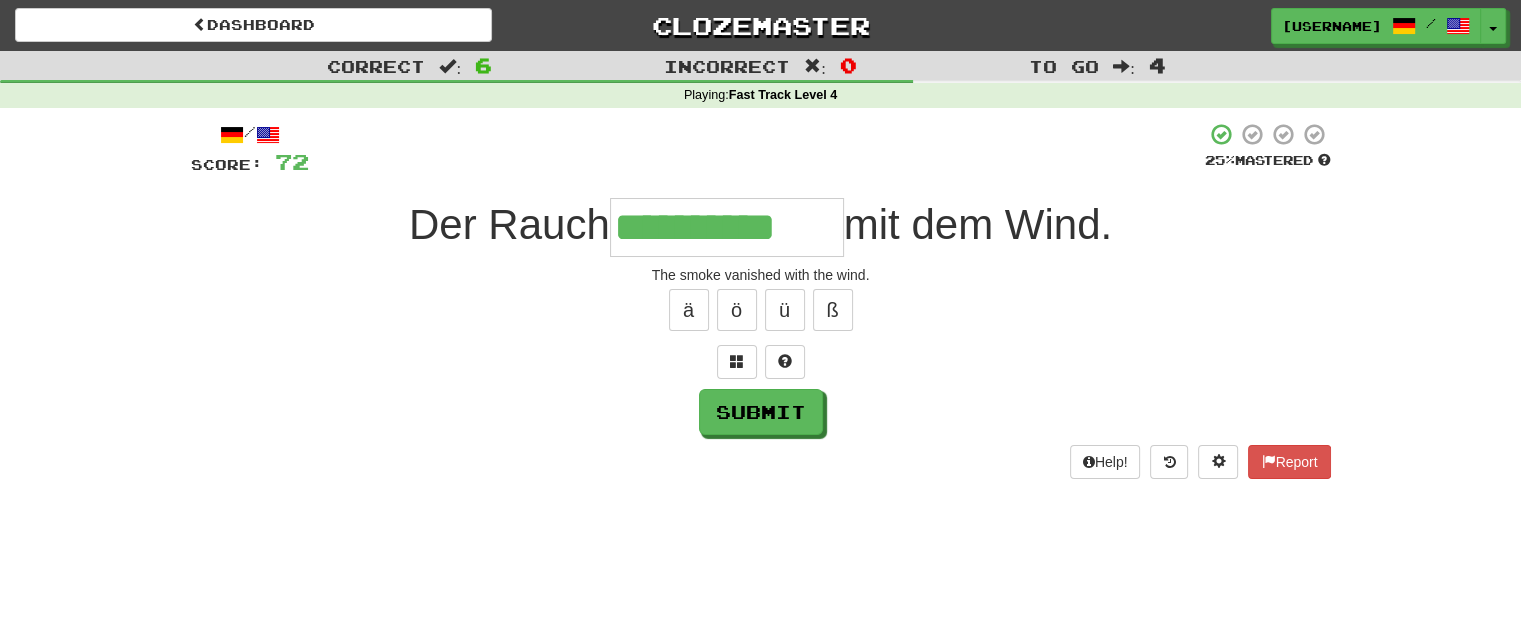 type on "**********" 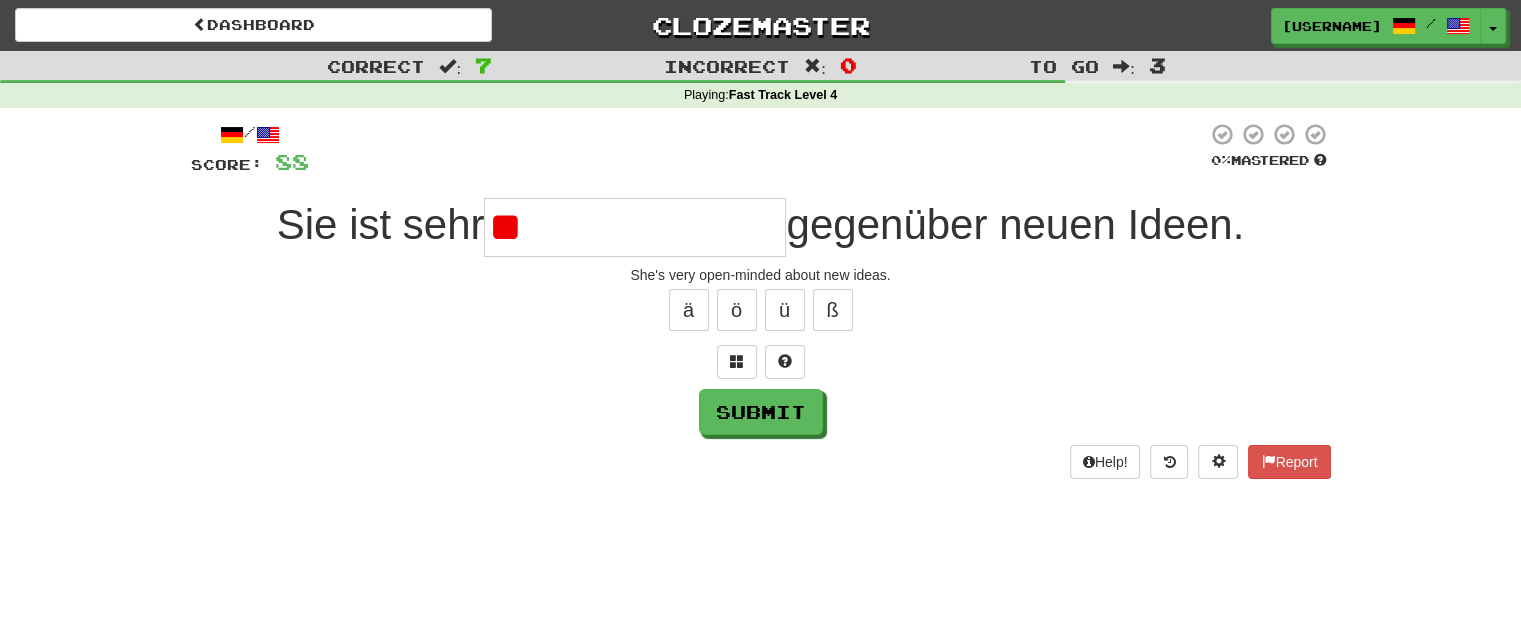 type on "*" 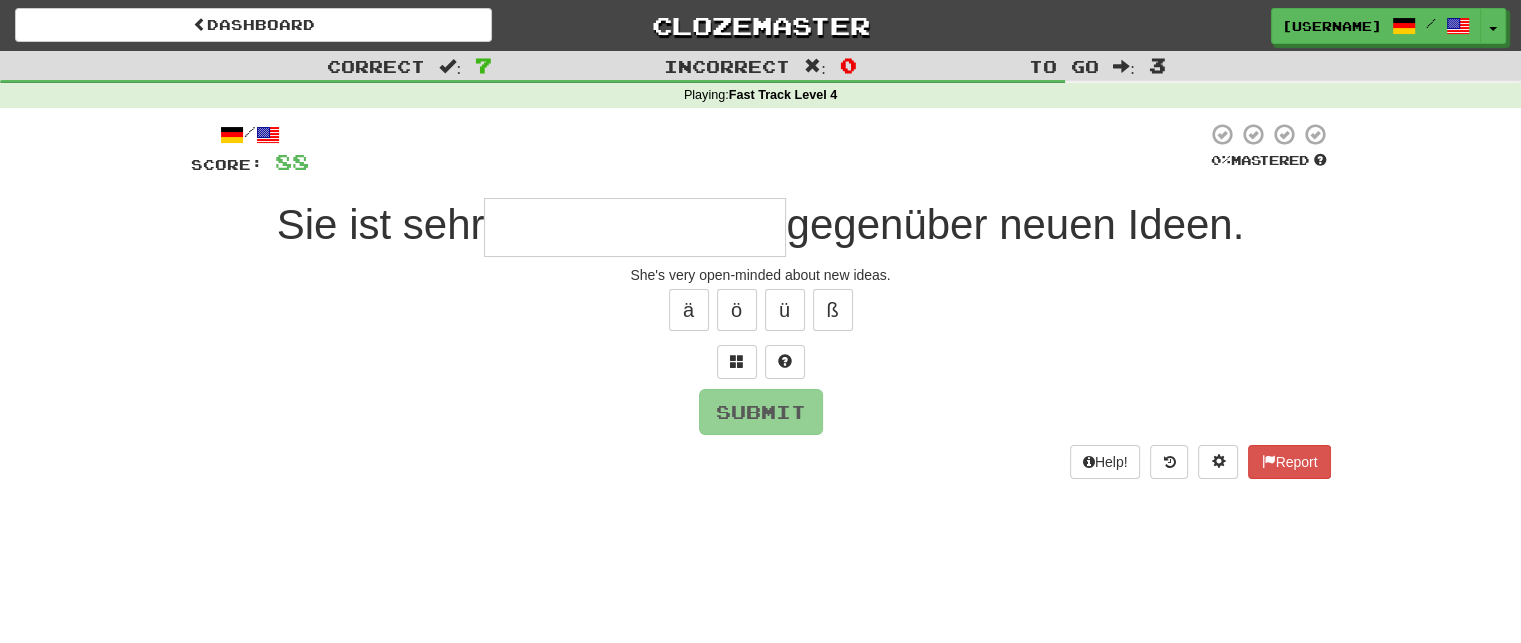type on "*" 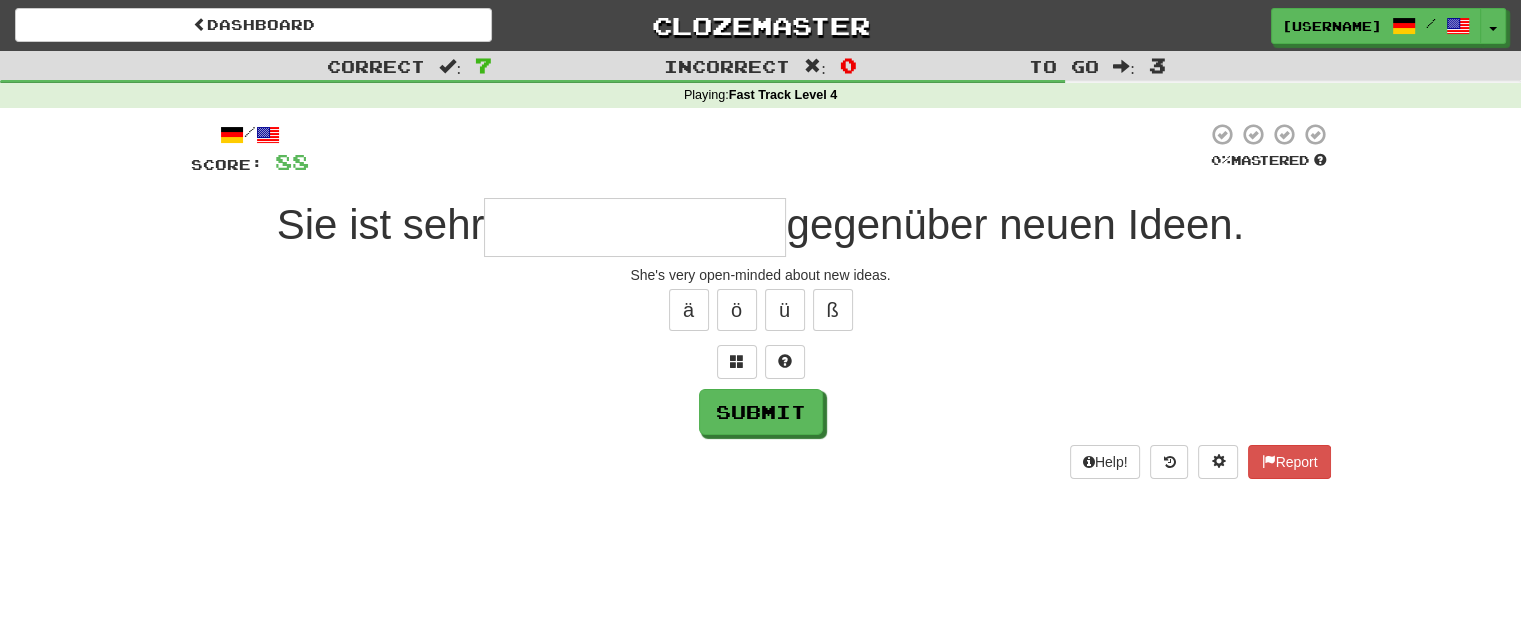 type on "*" 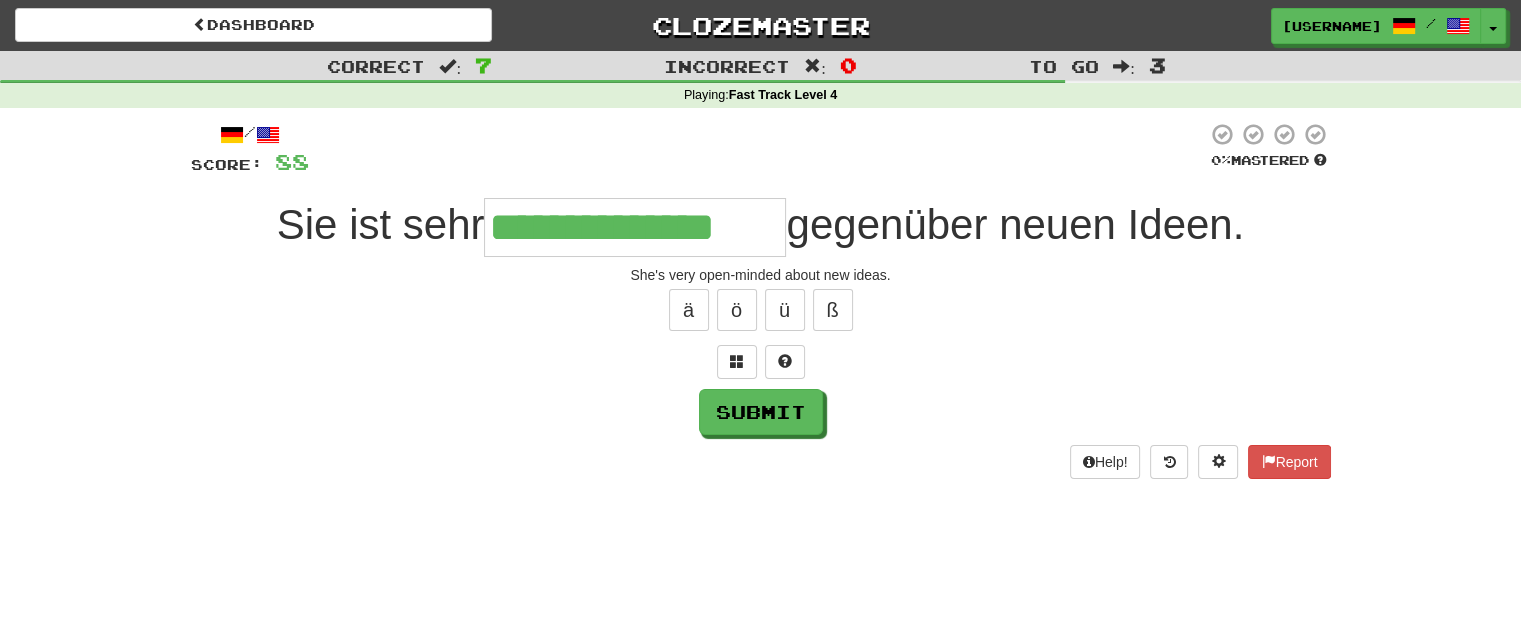 type on "**********" 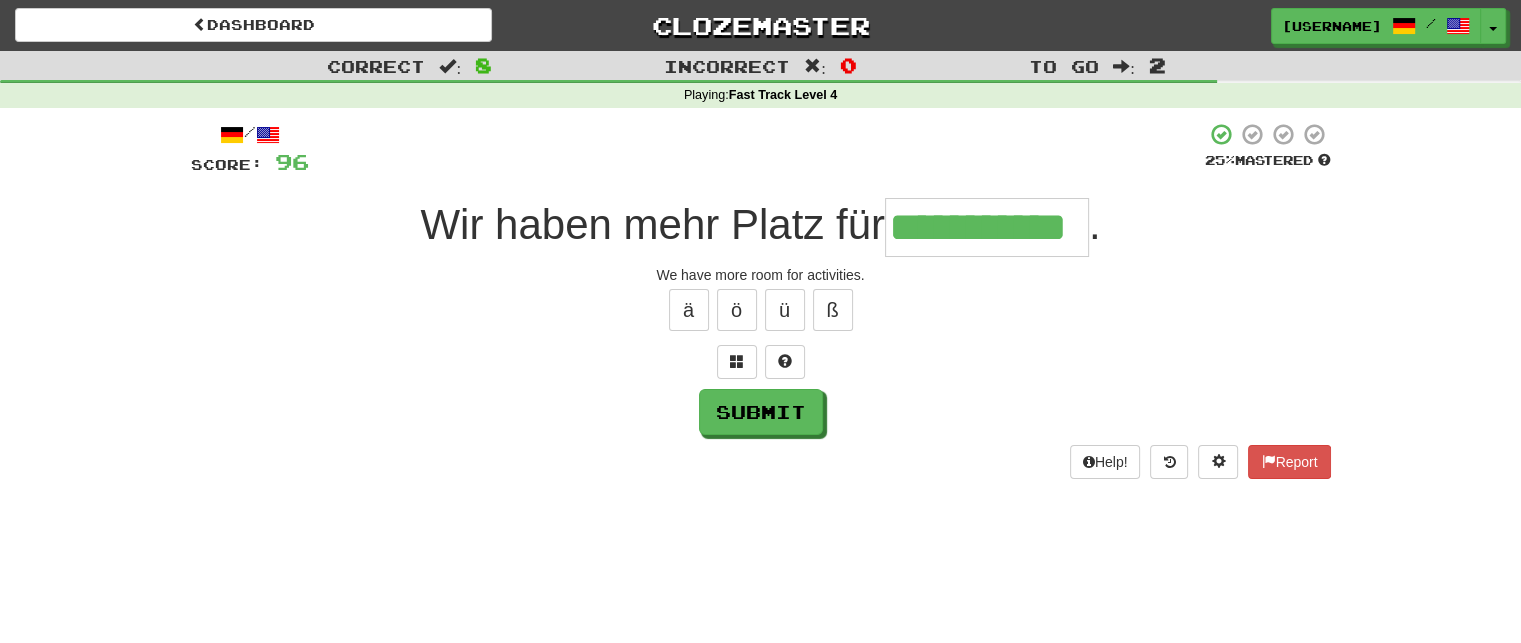 type on "**********" 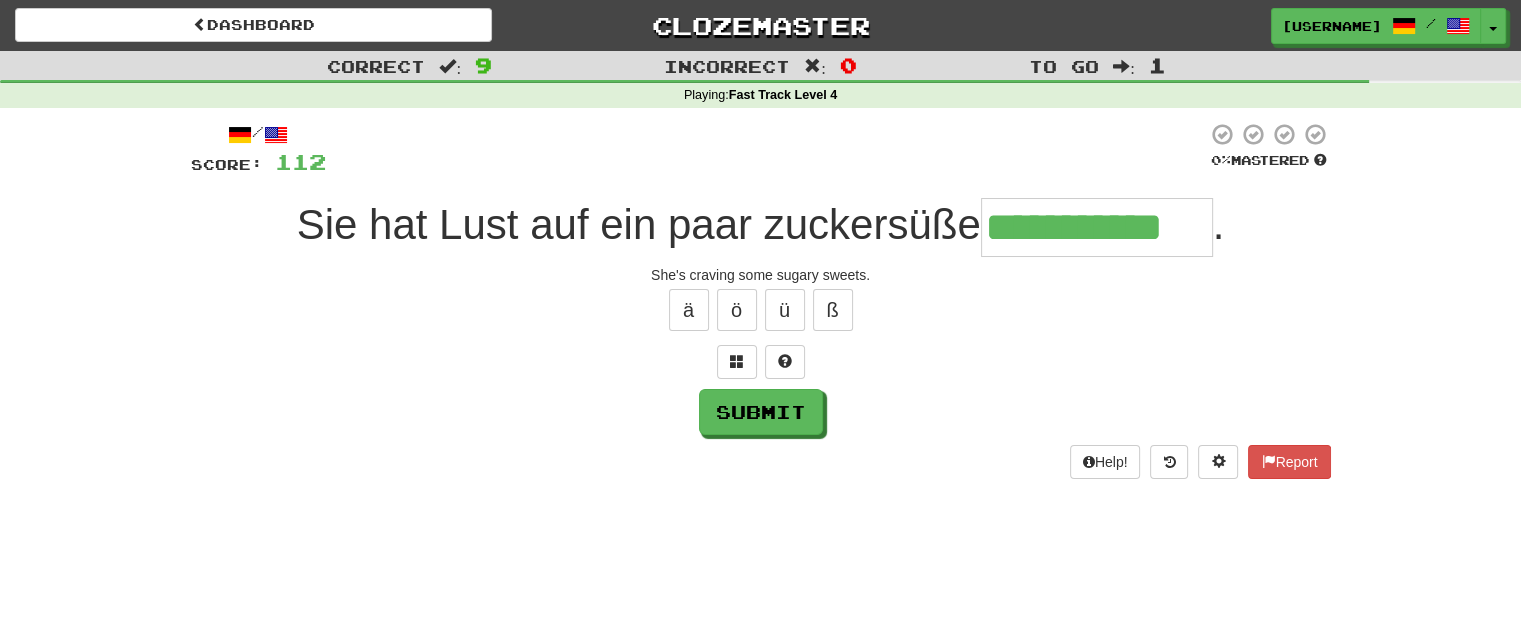 type on "**********" 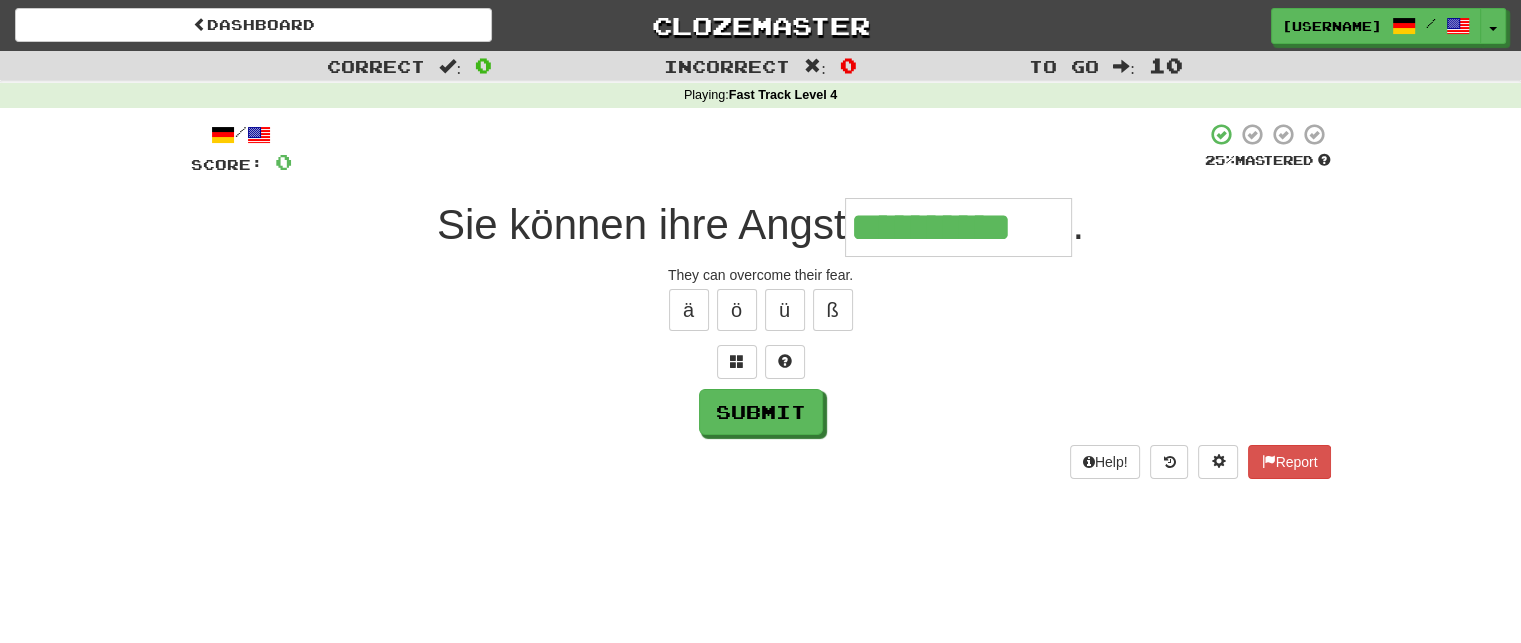 type on "**********" 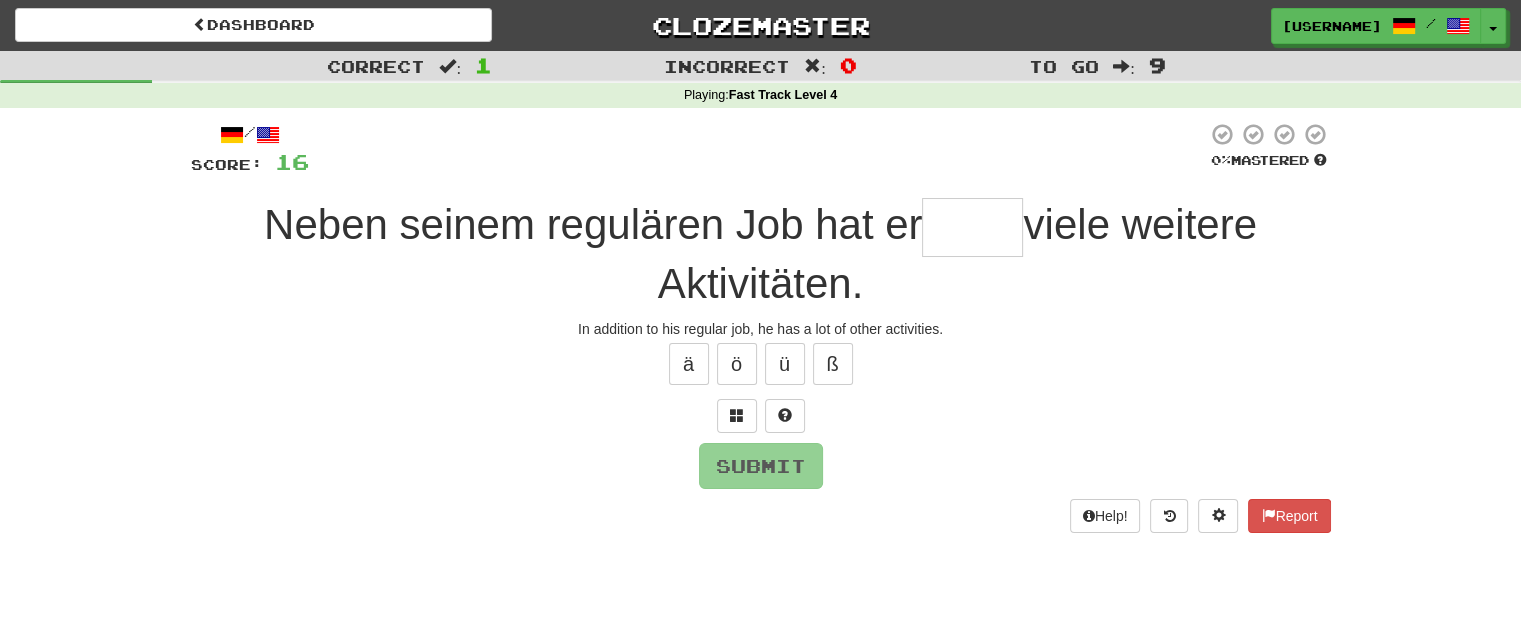type on "*" 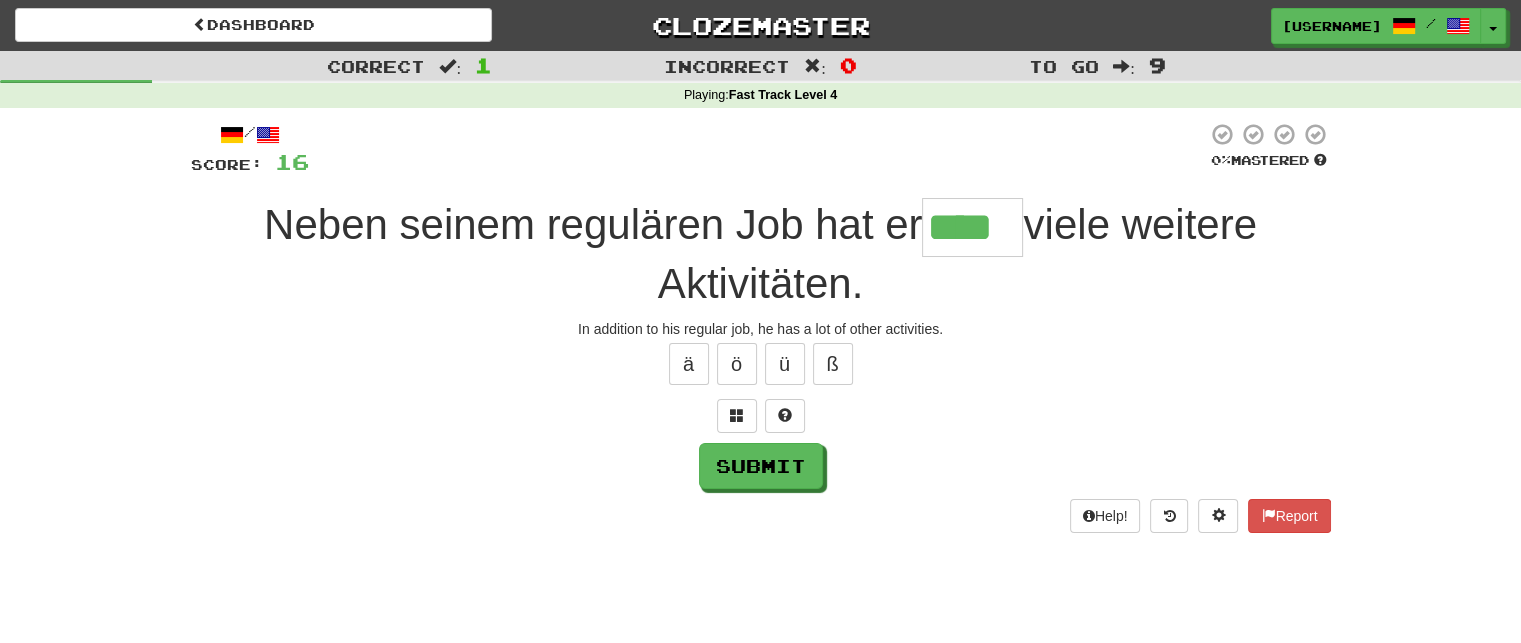type on "****" 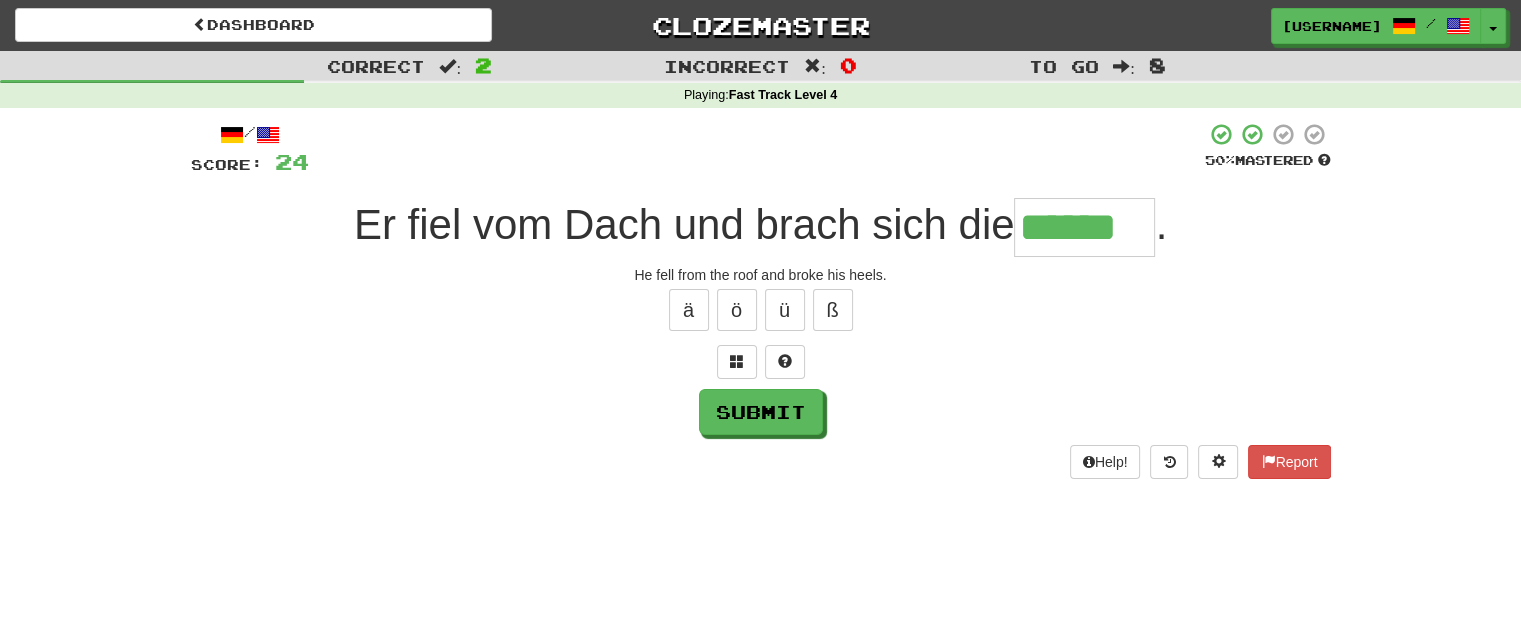 type on "******" 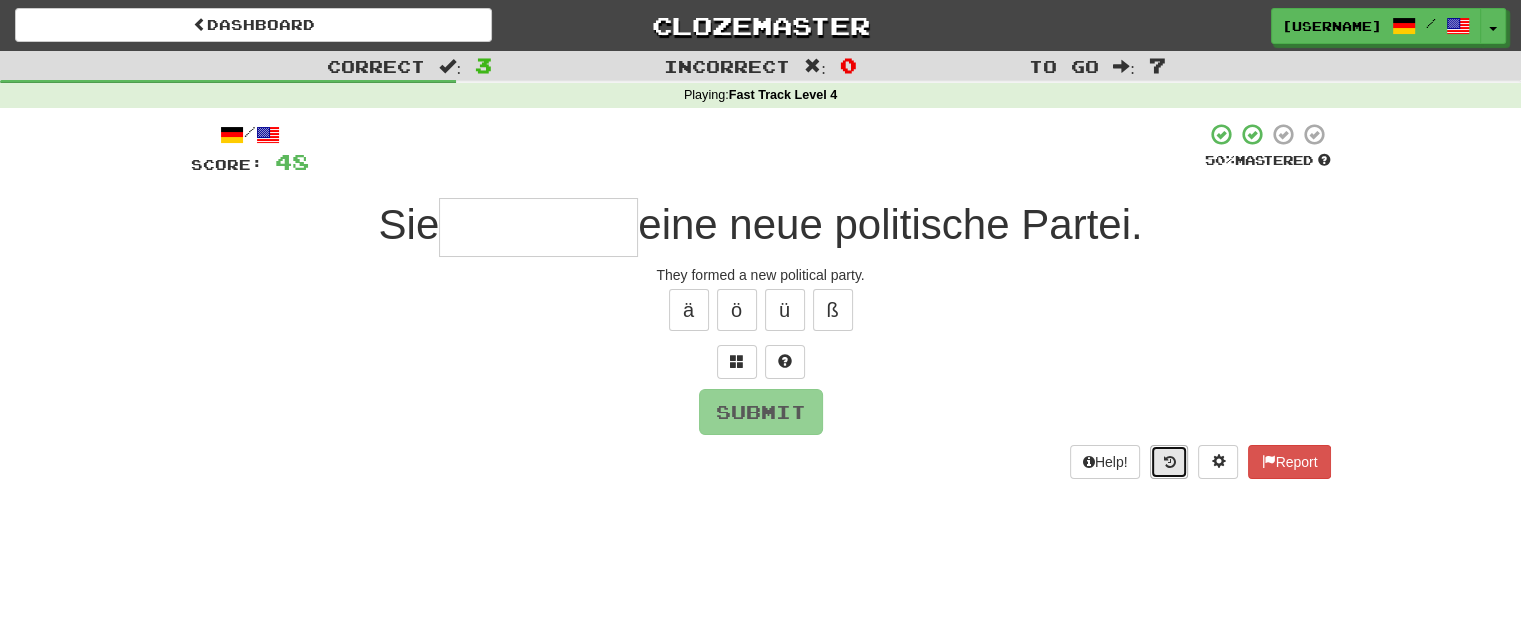 click at bounding box center [1169, 462] 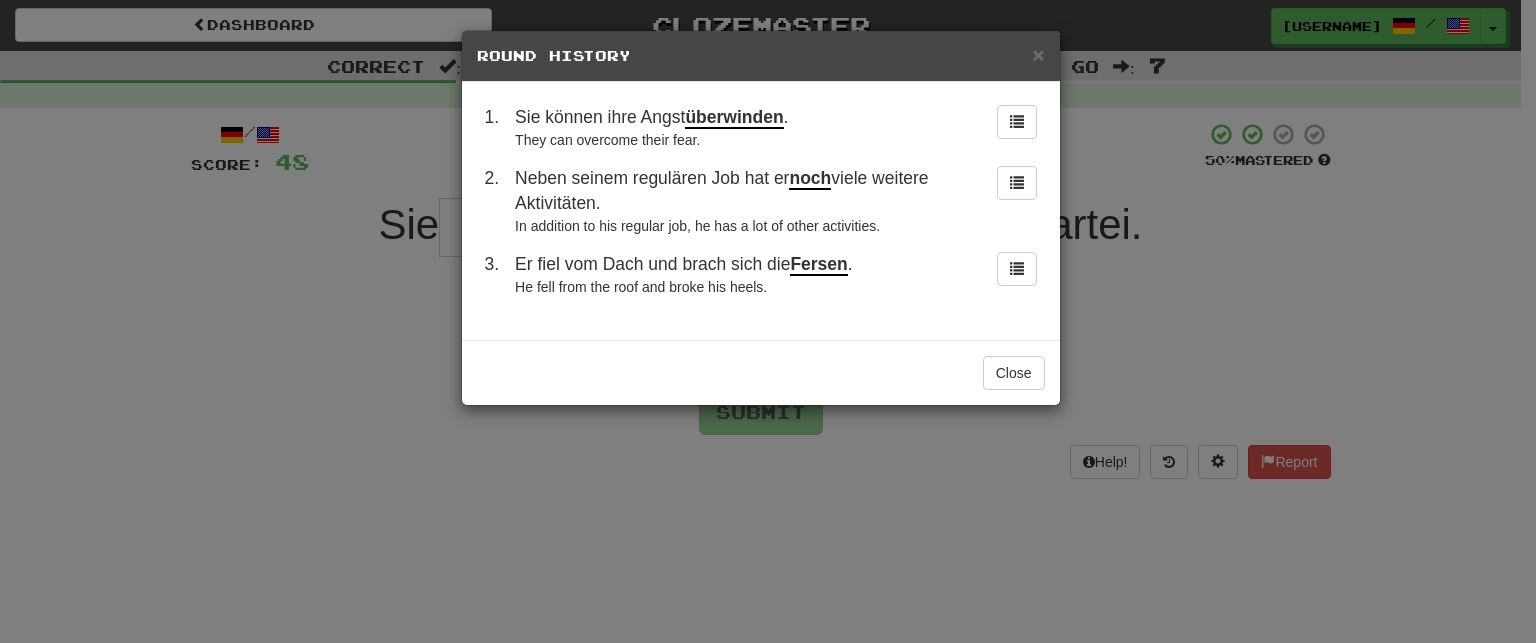 click on "× Round History 1 . Sie können ihre Angst  überwinden . They can overcome their fear. 2 . Neben seinem regulären Job hat er  noch  viele weitere Aktivitäten. In addition to his regular job, he has a lot of other activities. 3 . Er fiel vom Dach und brach sich die  Fersen . He fell from the roof and broke his heels. Close" at bounding box center (768, 321) 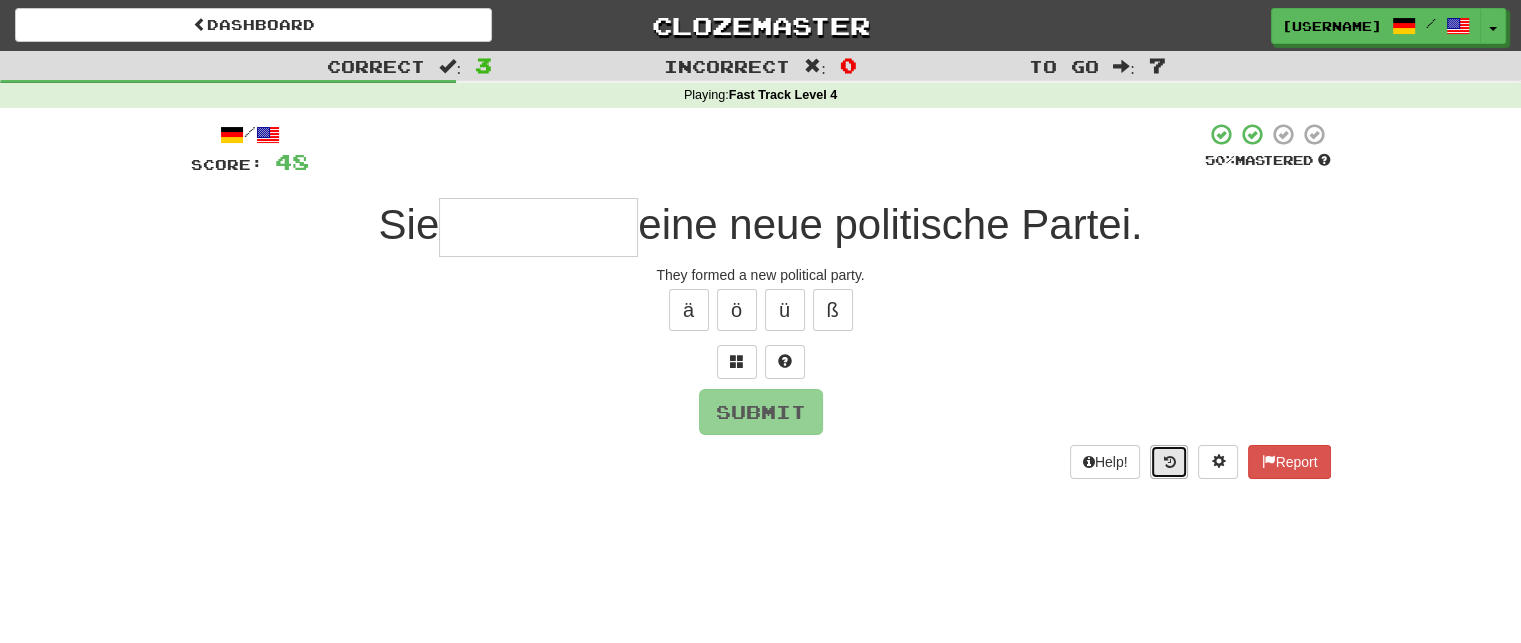 click at bounding box center [1169, 462] 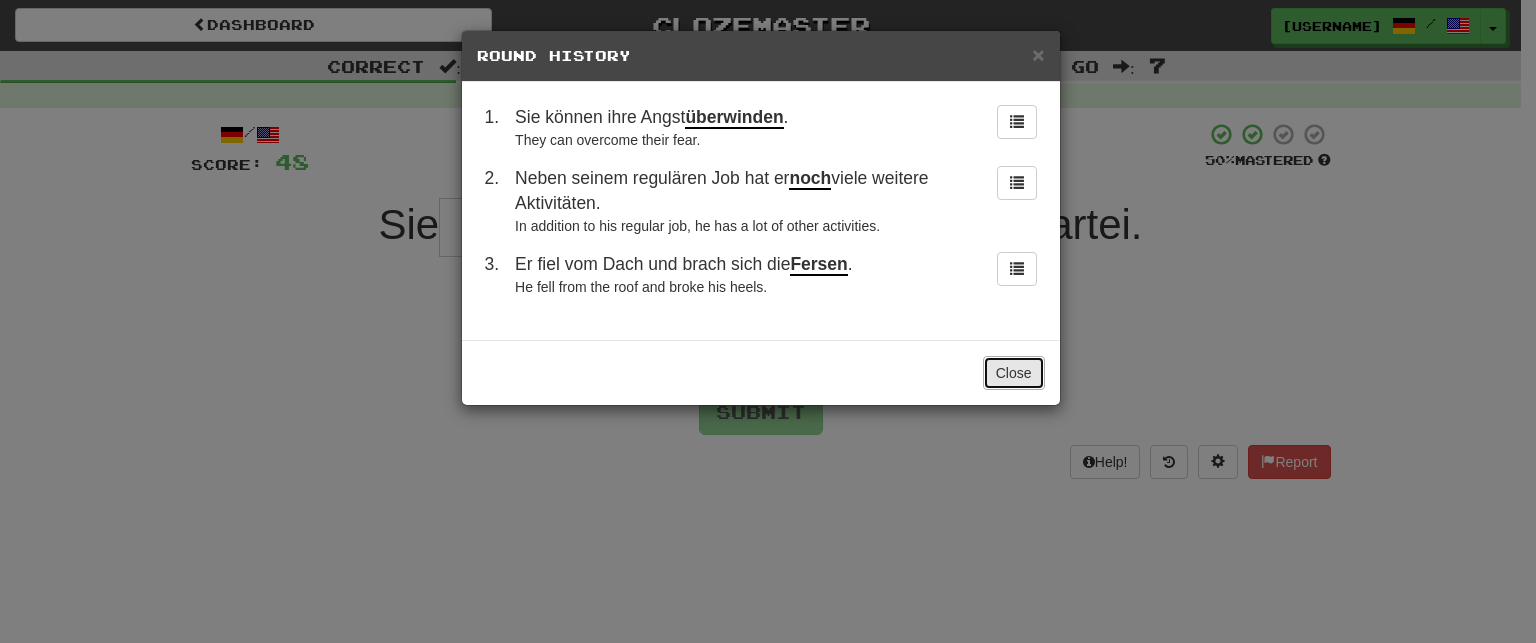 click on "Close" at bounding box center [1014, 373] 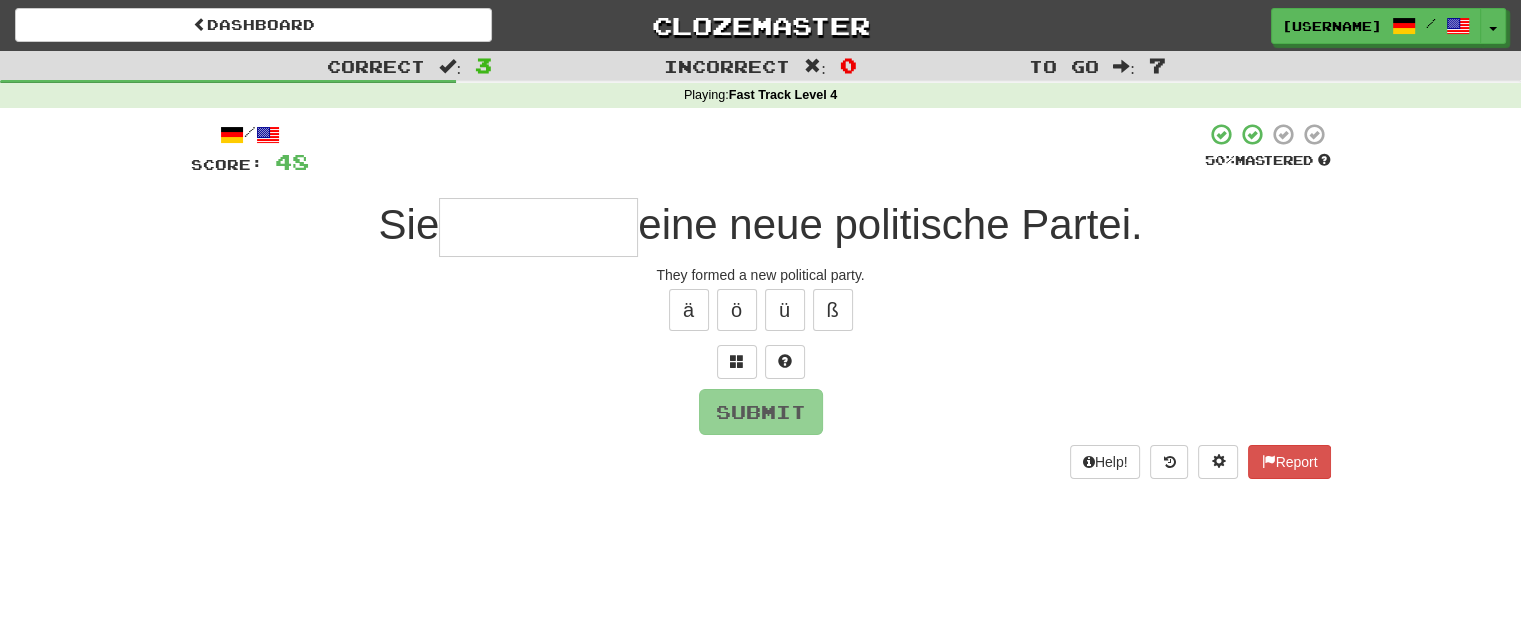 click at bounding box center [538, 227] 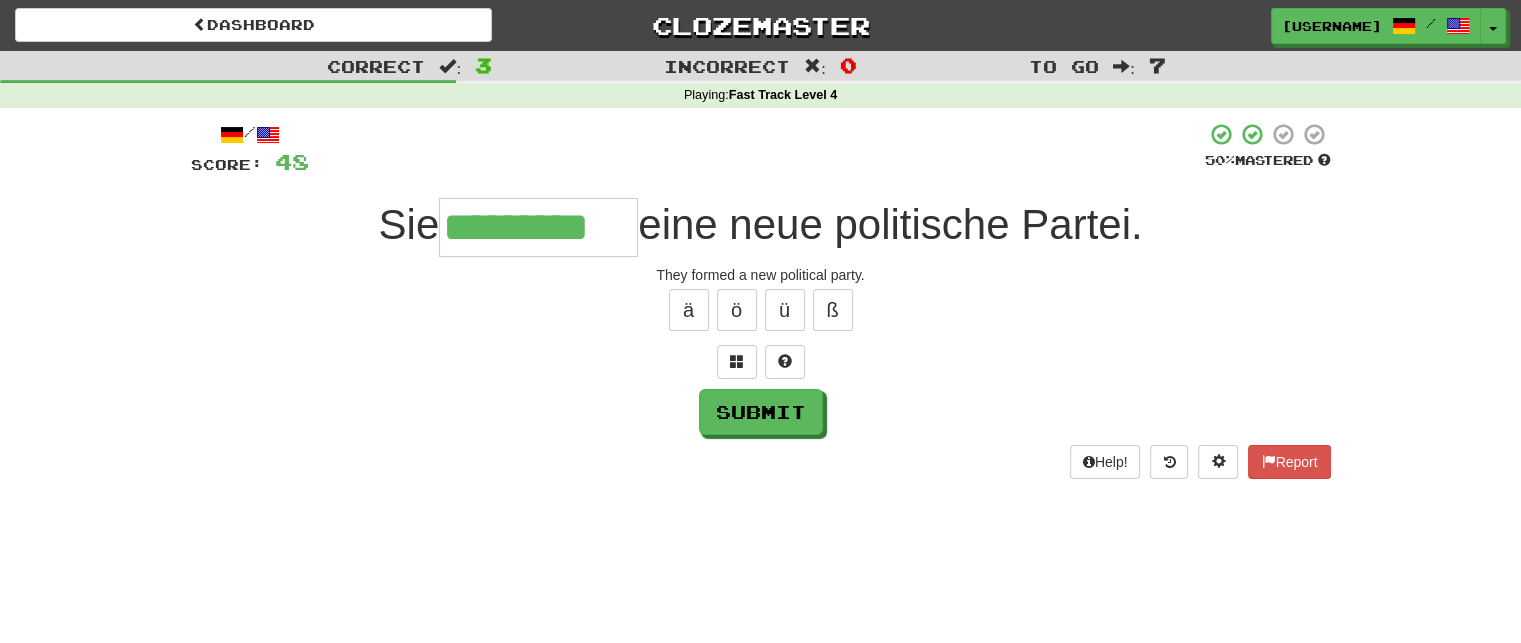 type on "*********" 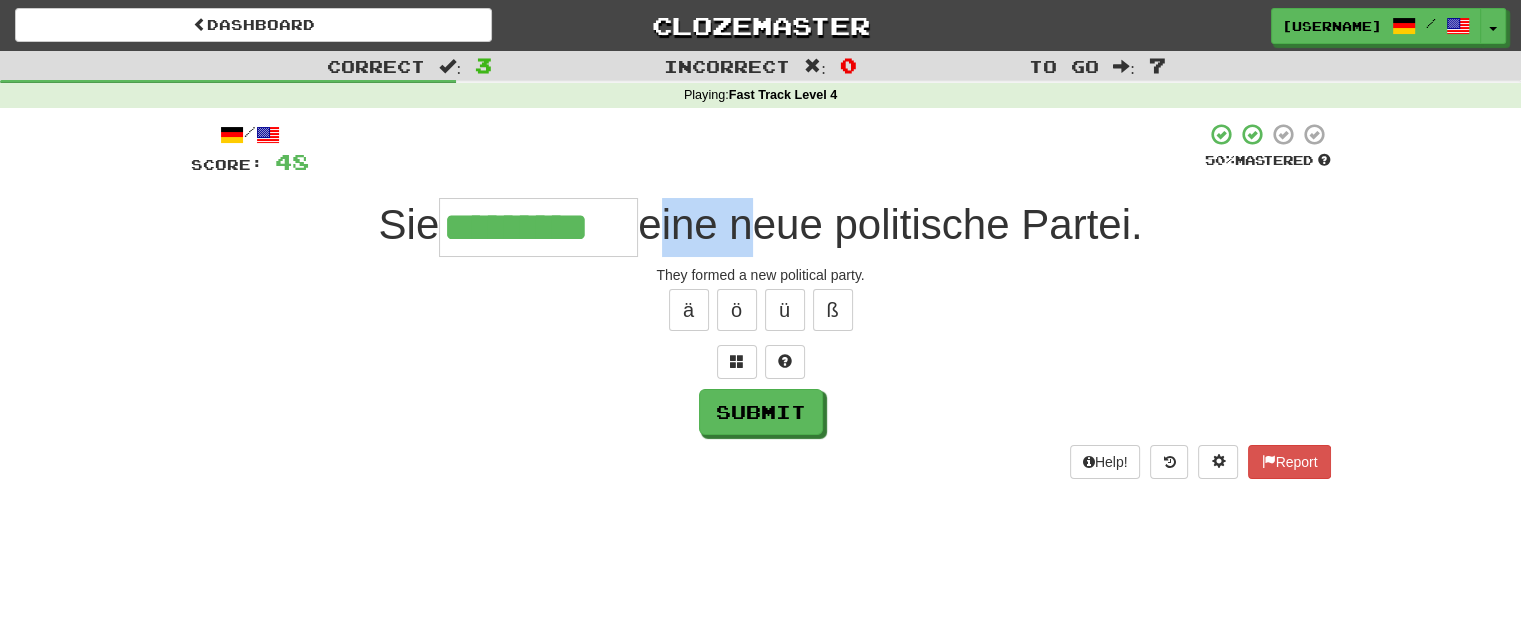 click on "eine neue politische Partei." at bounding box center (890, 224) 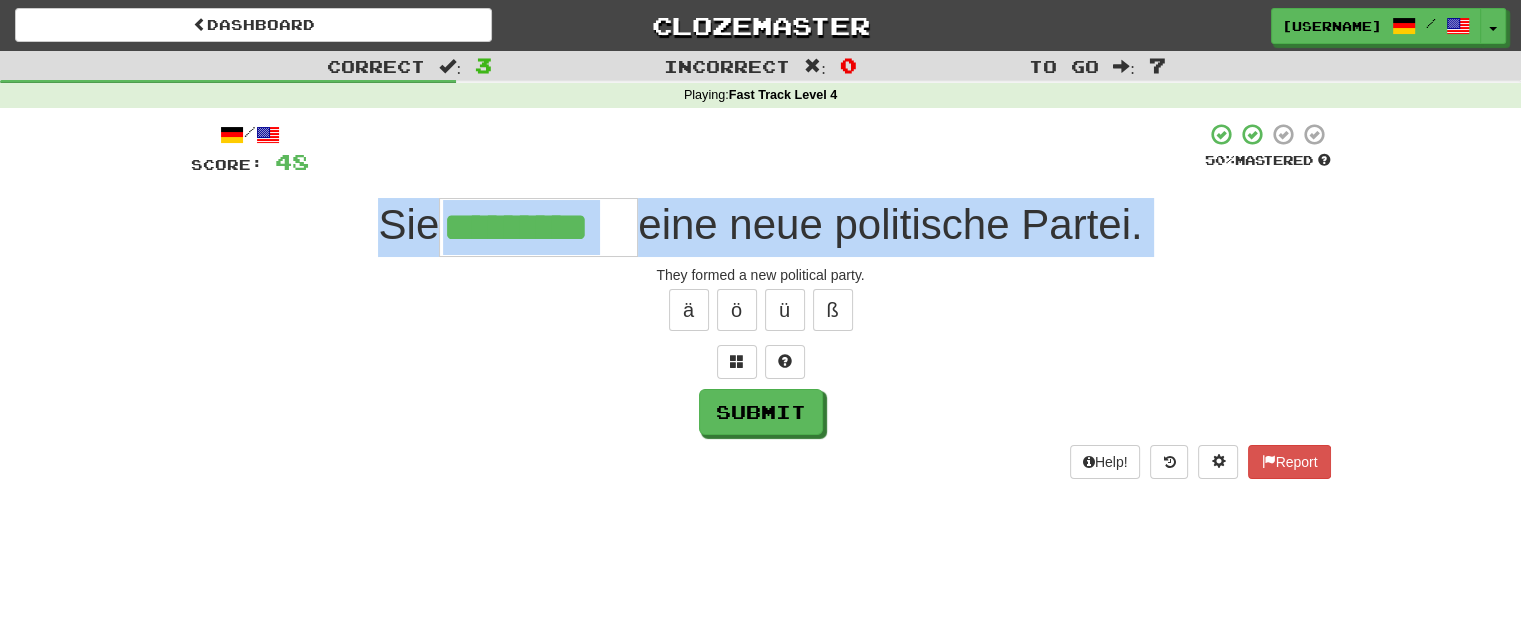 click on "eine neue politische Partei." at bounding box center (890, 224) 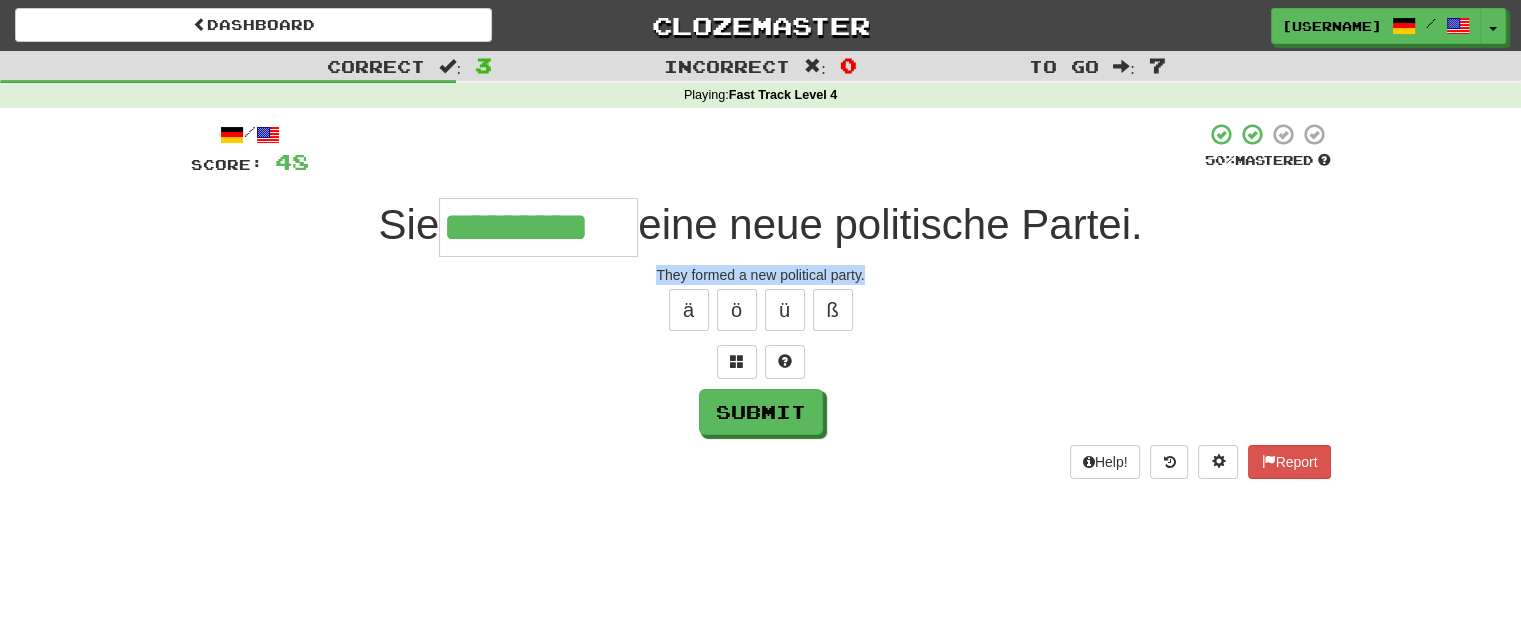 drag, startPoint x: 657, startPoint y: 277, endPoint x: 876, endPoint y: 277, distance: 219 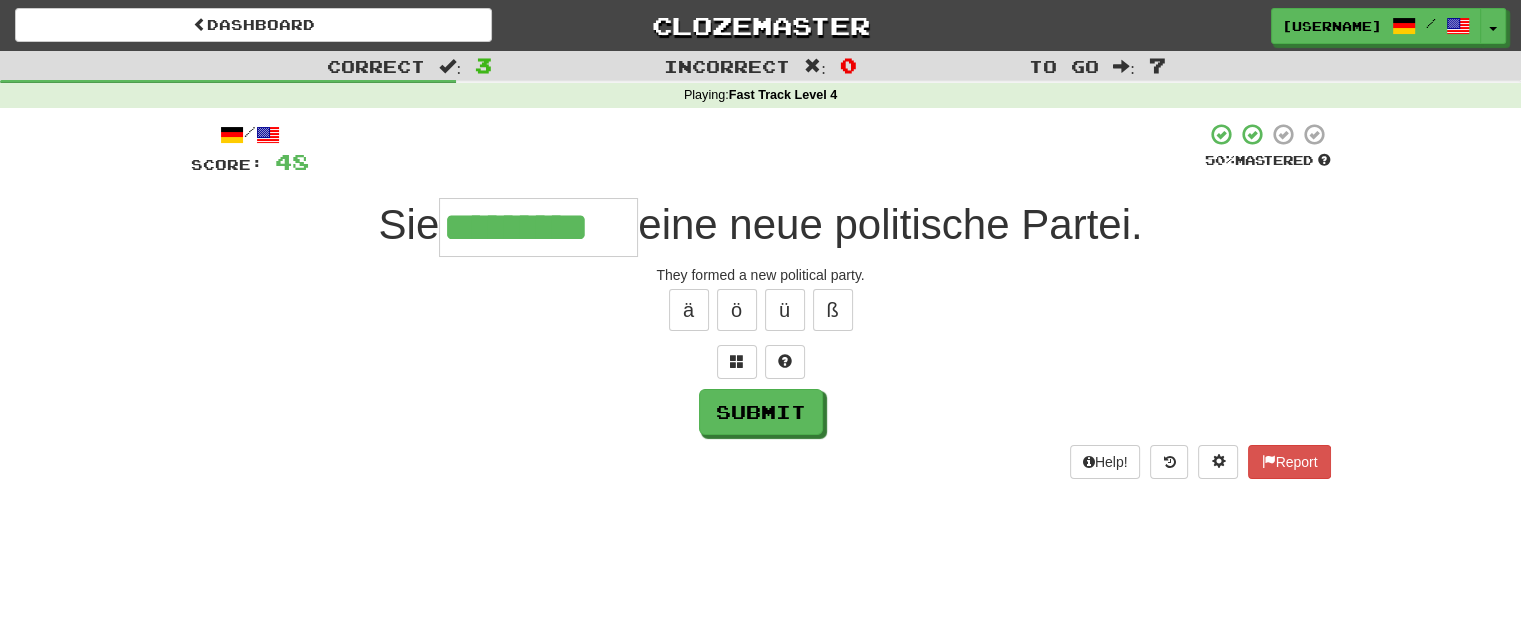 click on "*********" at bounding box center (538, 227) 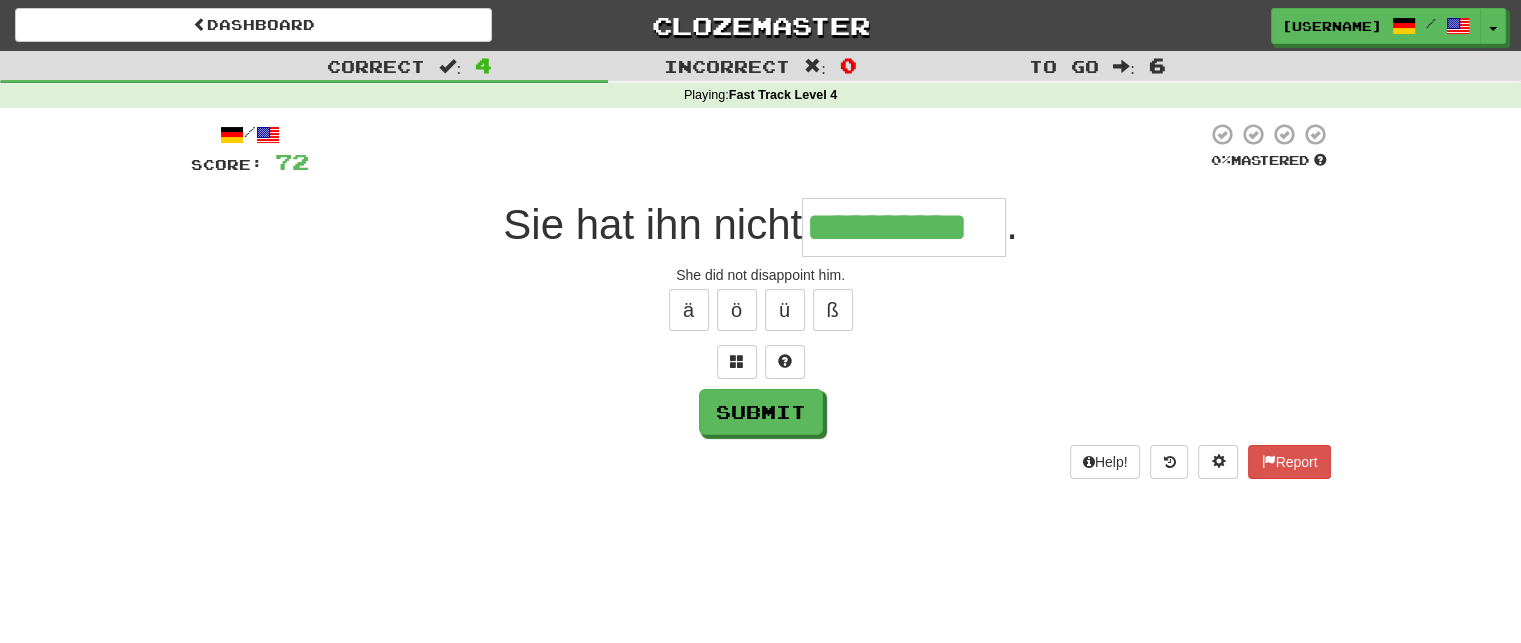 type on "**********" 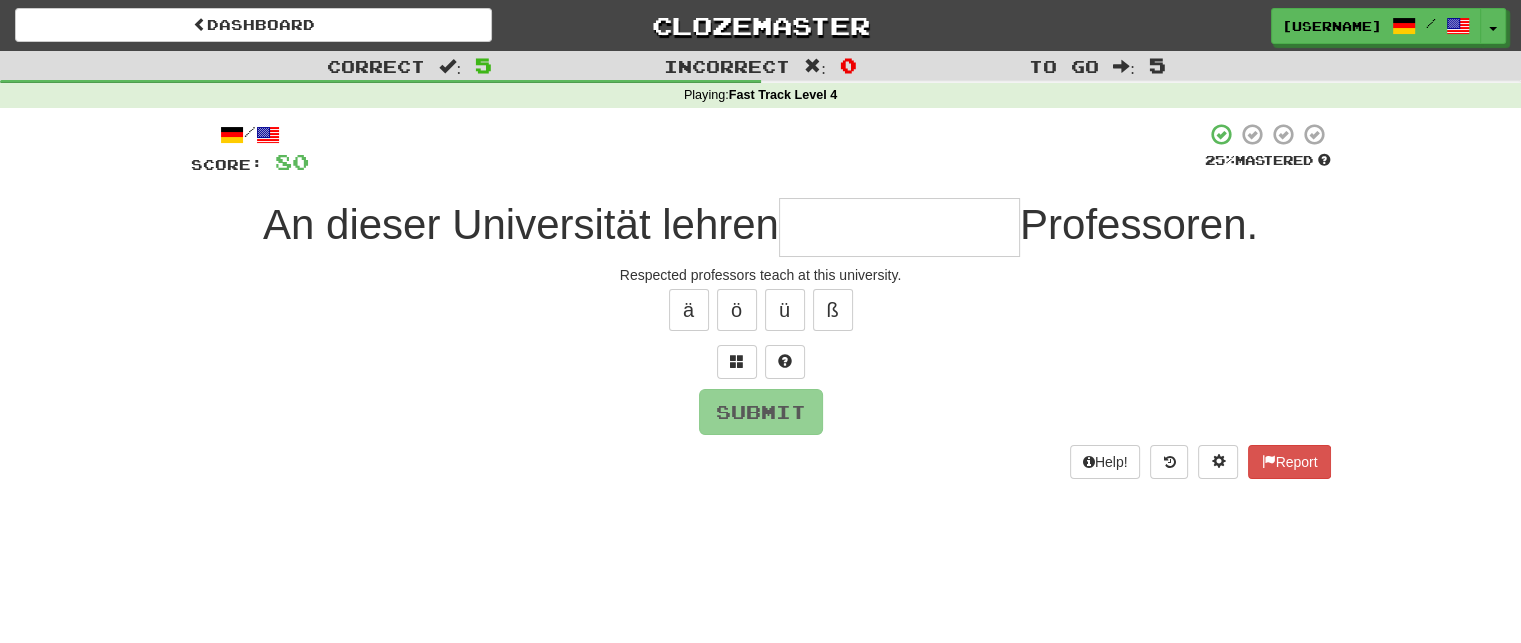 type on "*" 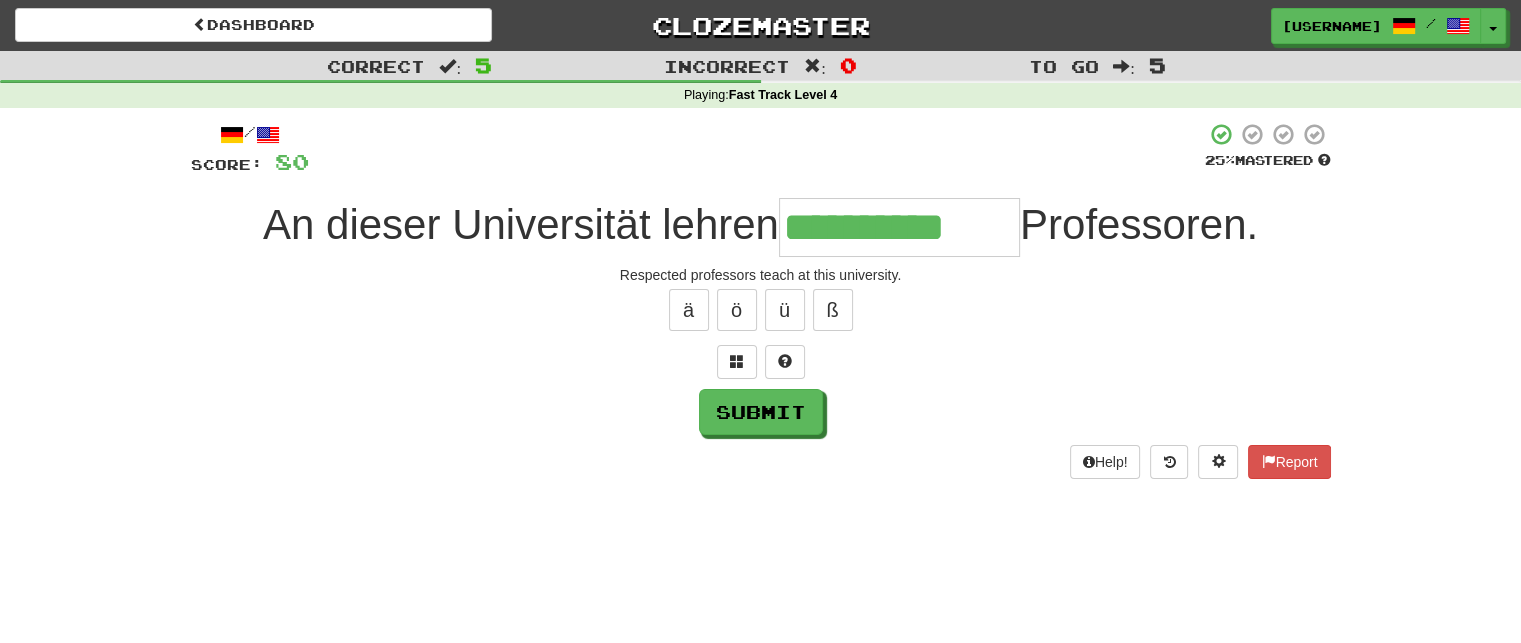 type on "**********" 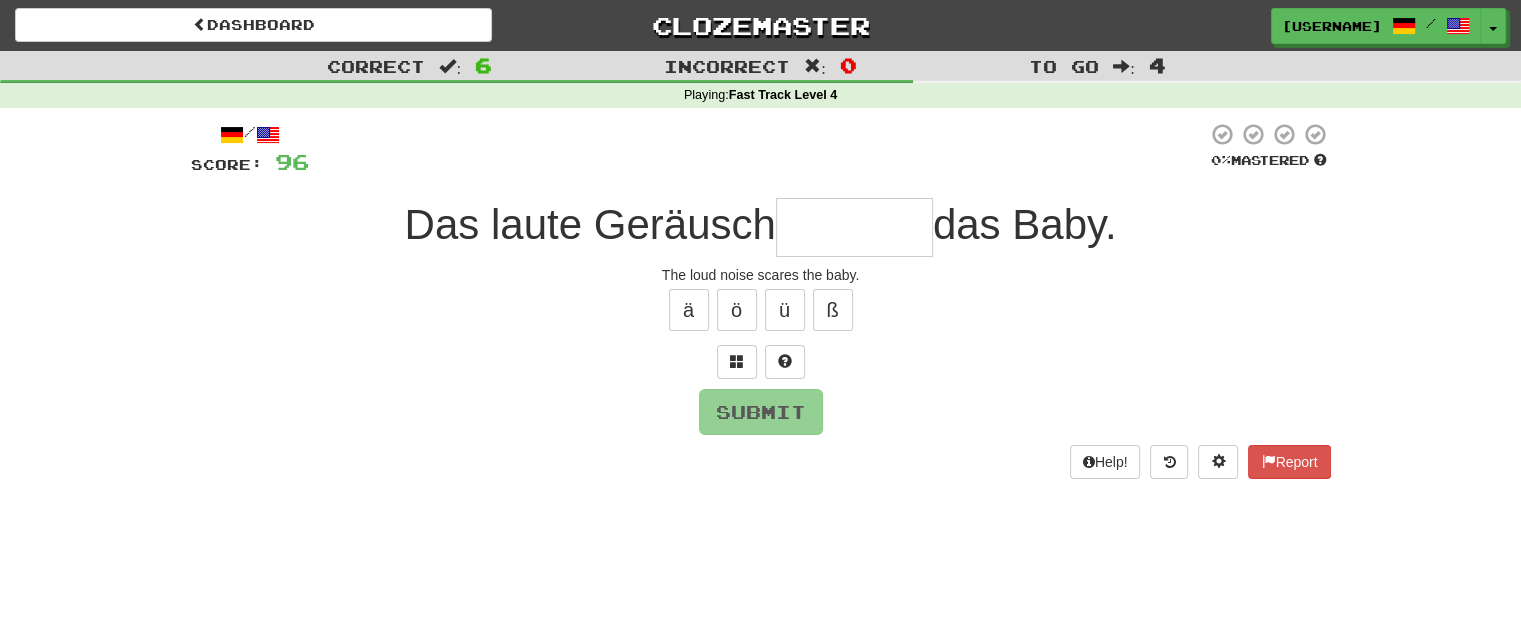 type on "*" 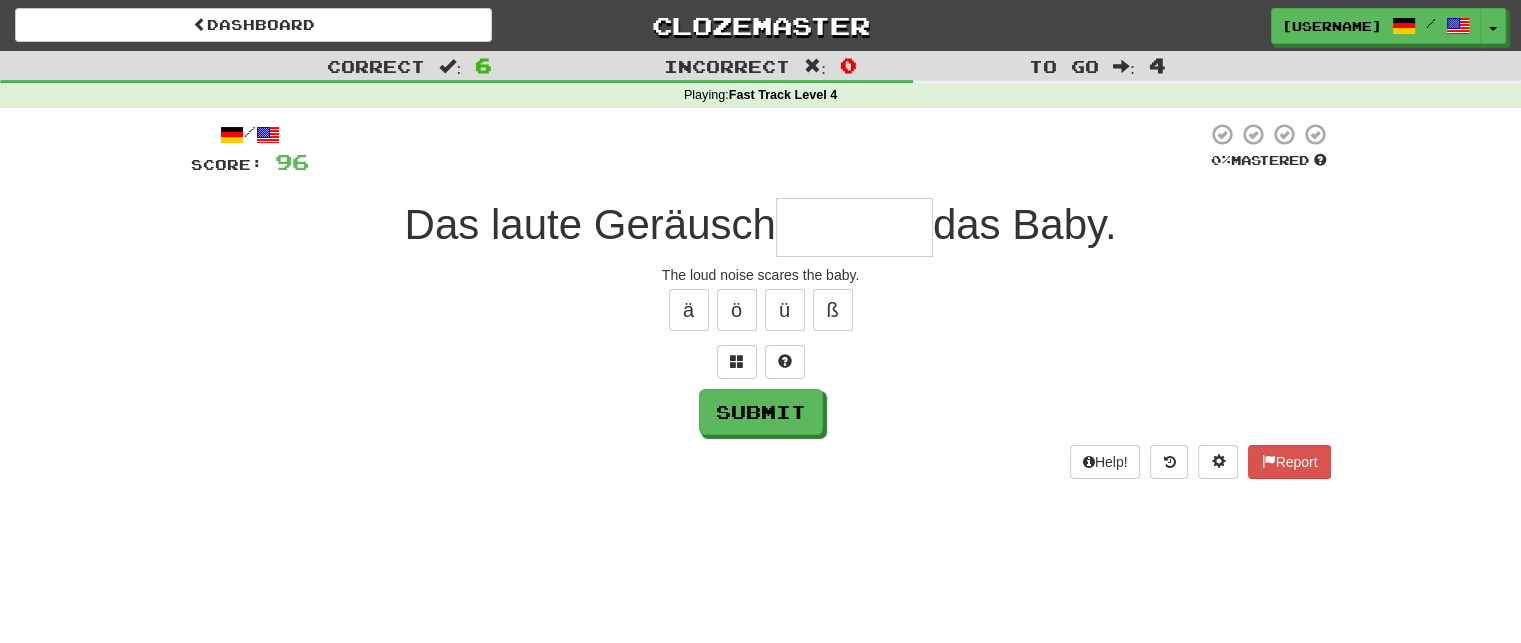 type on "*" 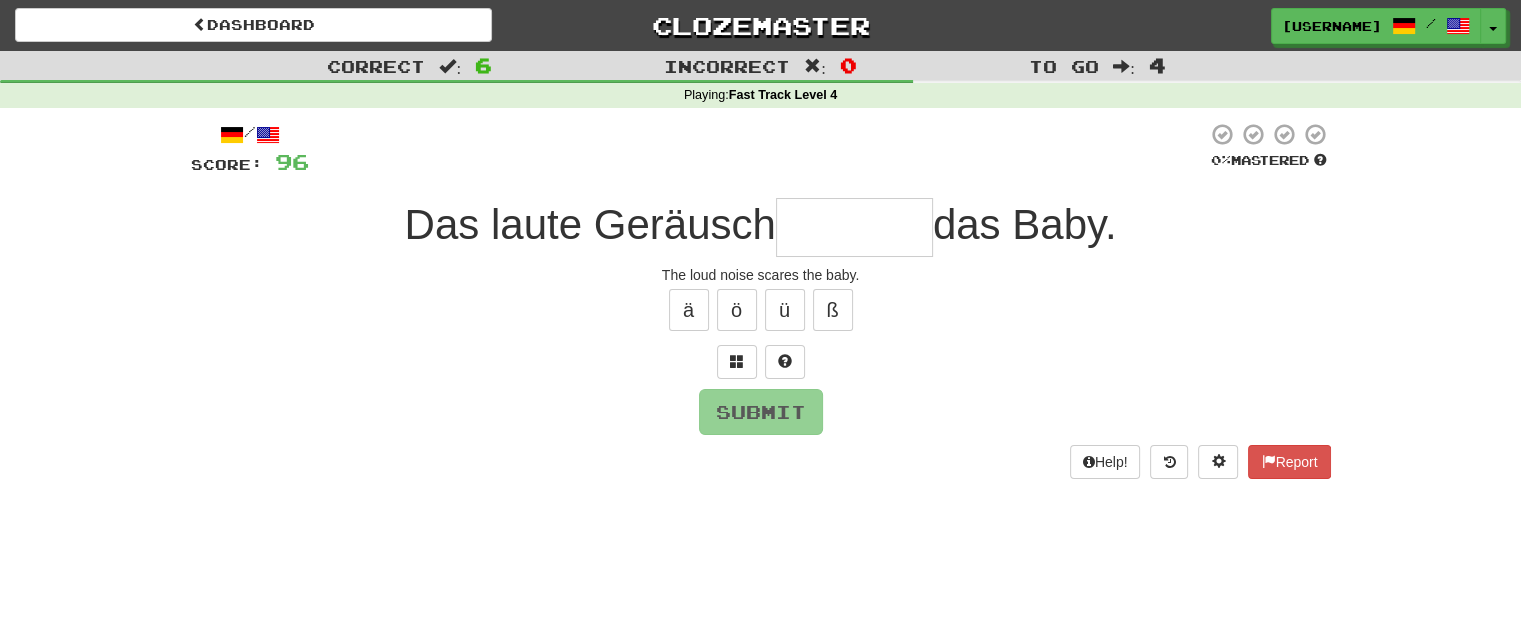 type on "*" 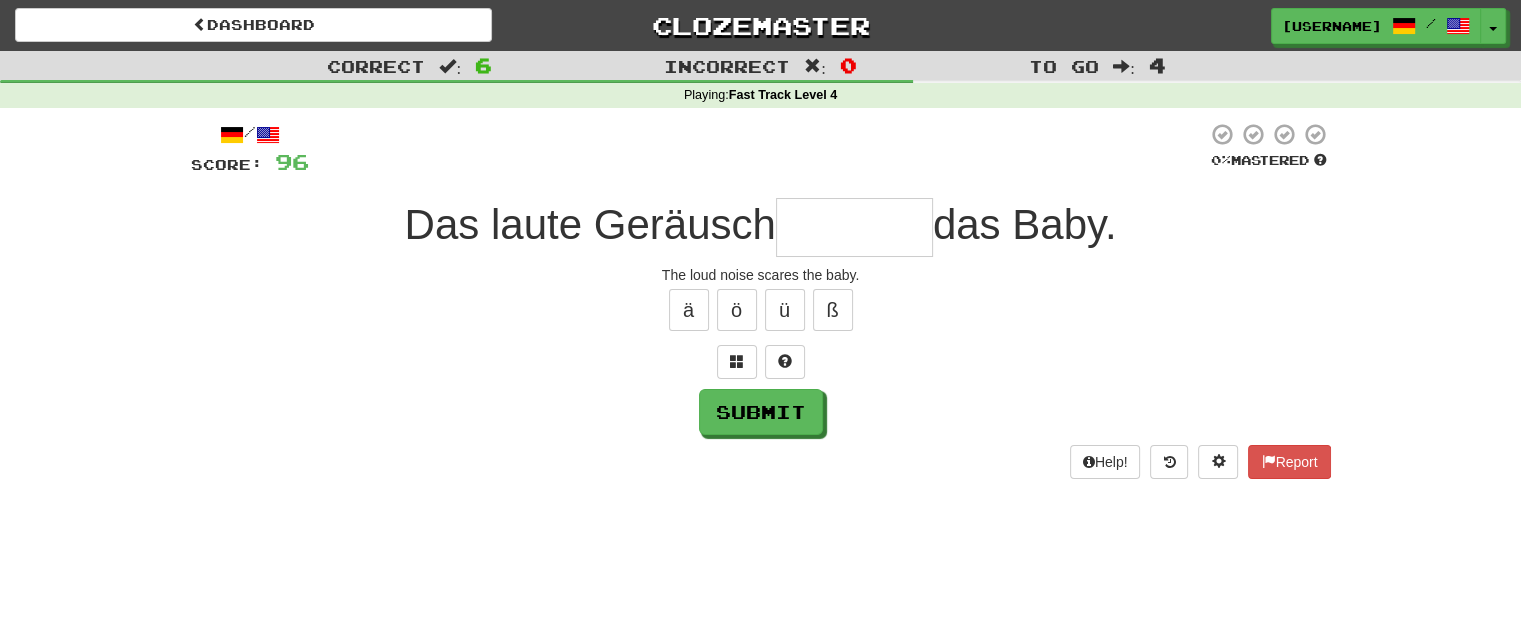 type on "*" 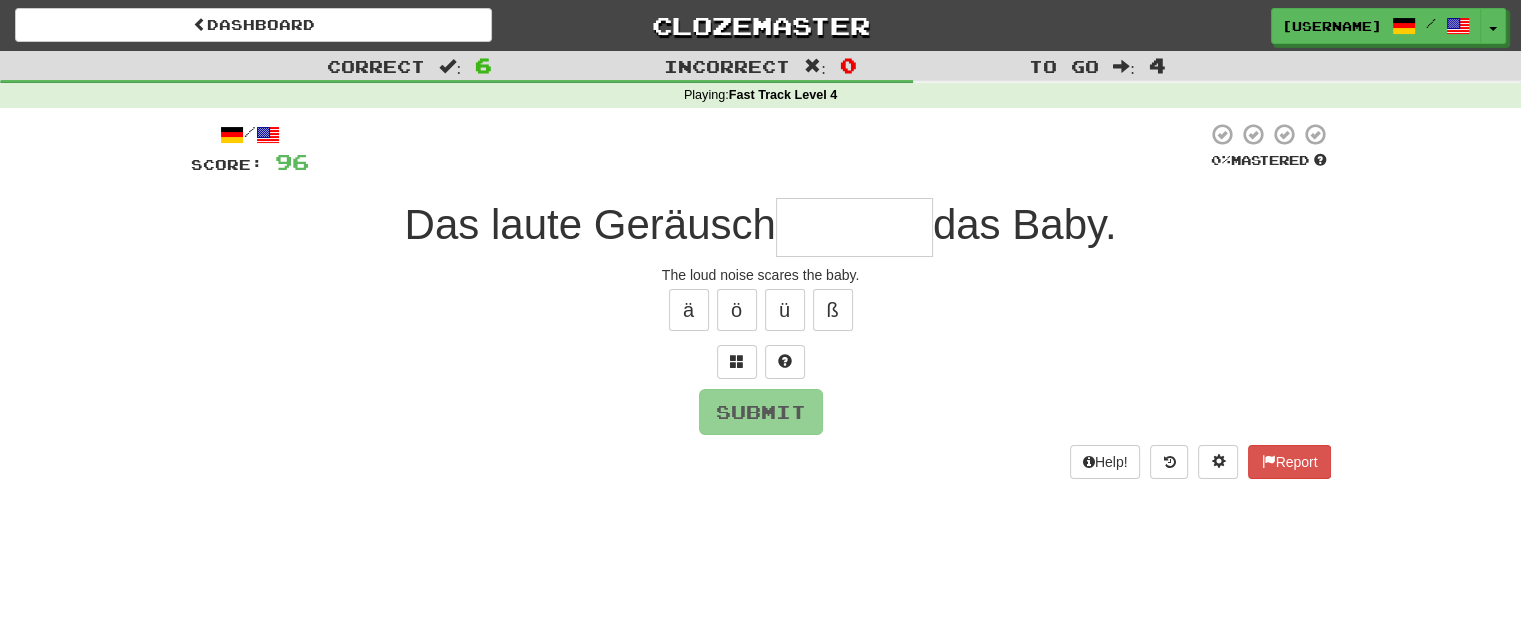 type on "*" 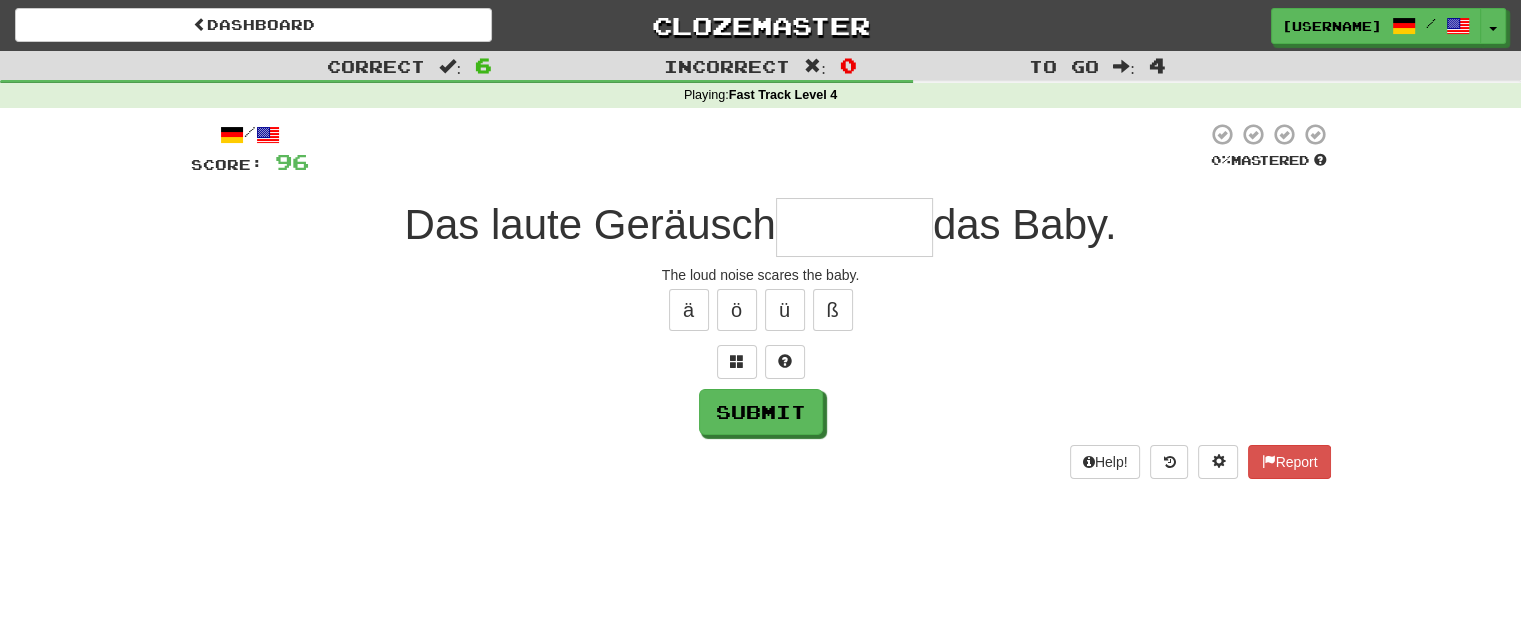 type on "*" 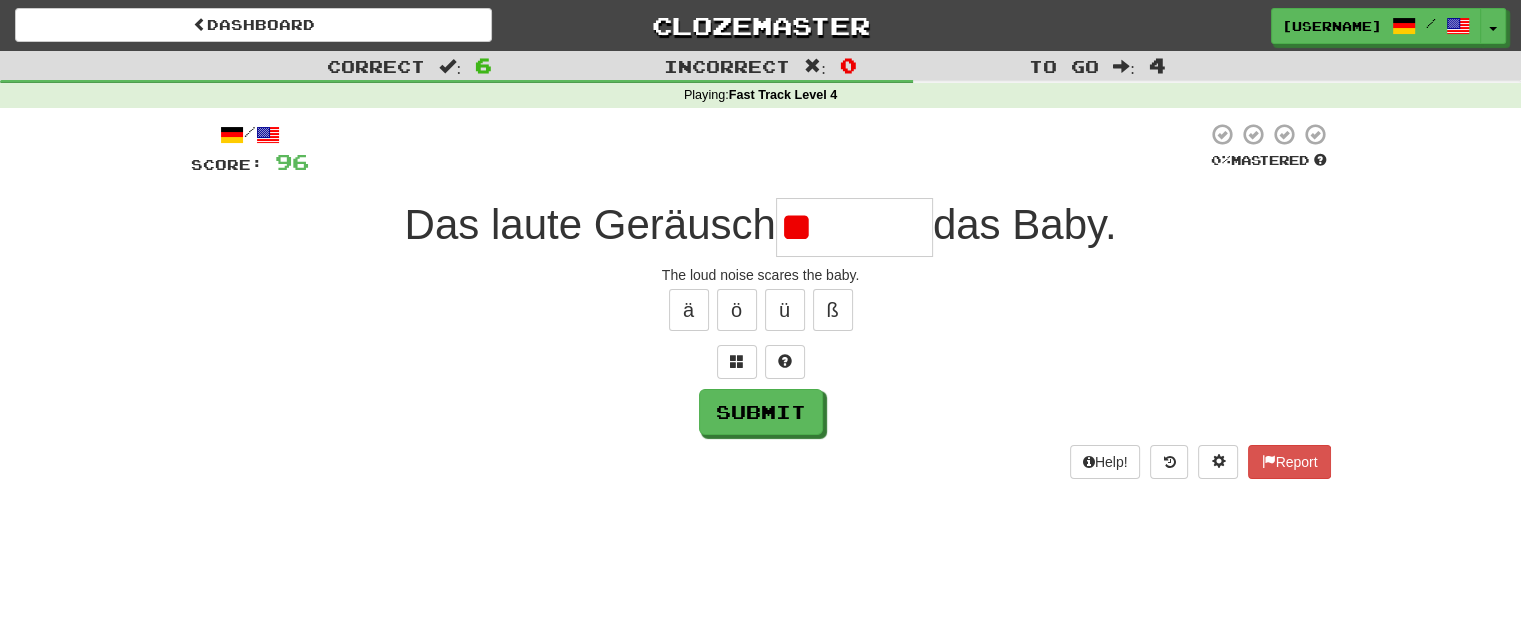 type on "*" 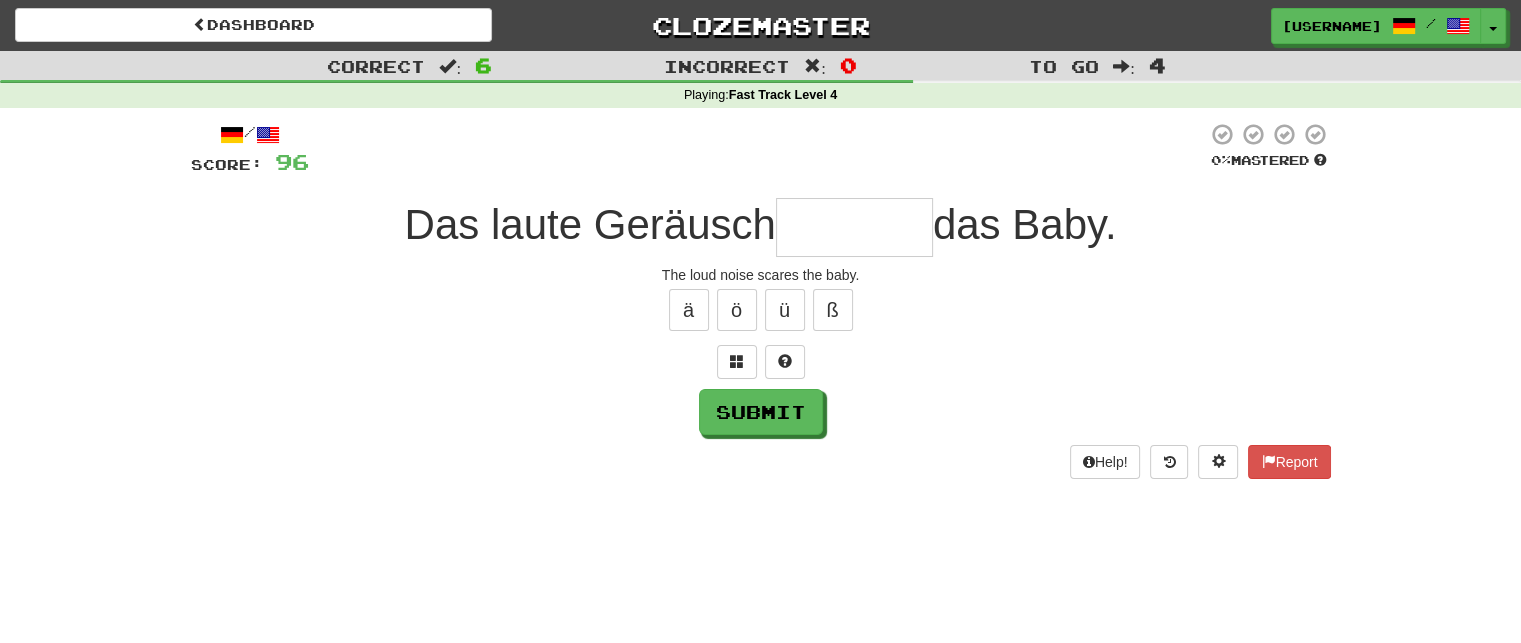 type on "*" 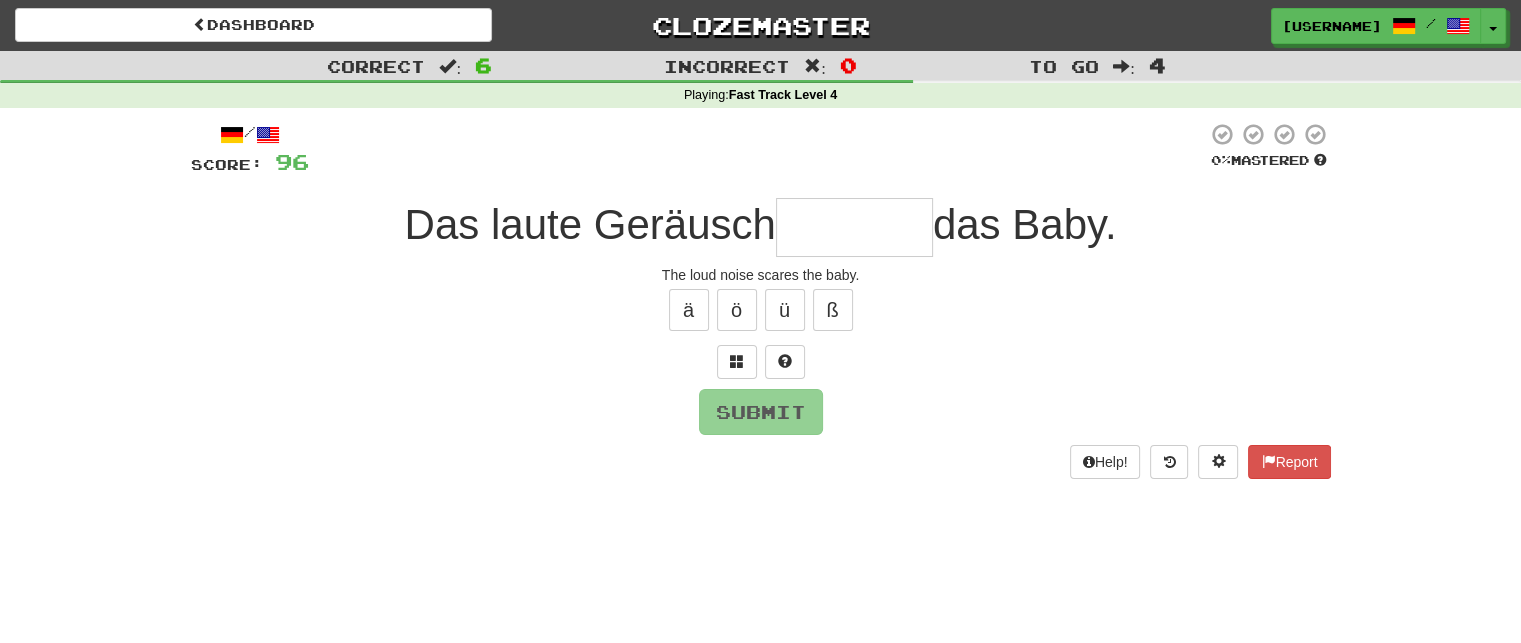 type on "*" 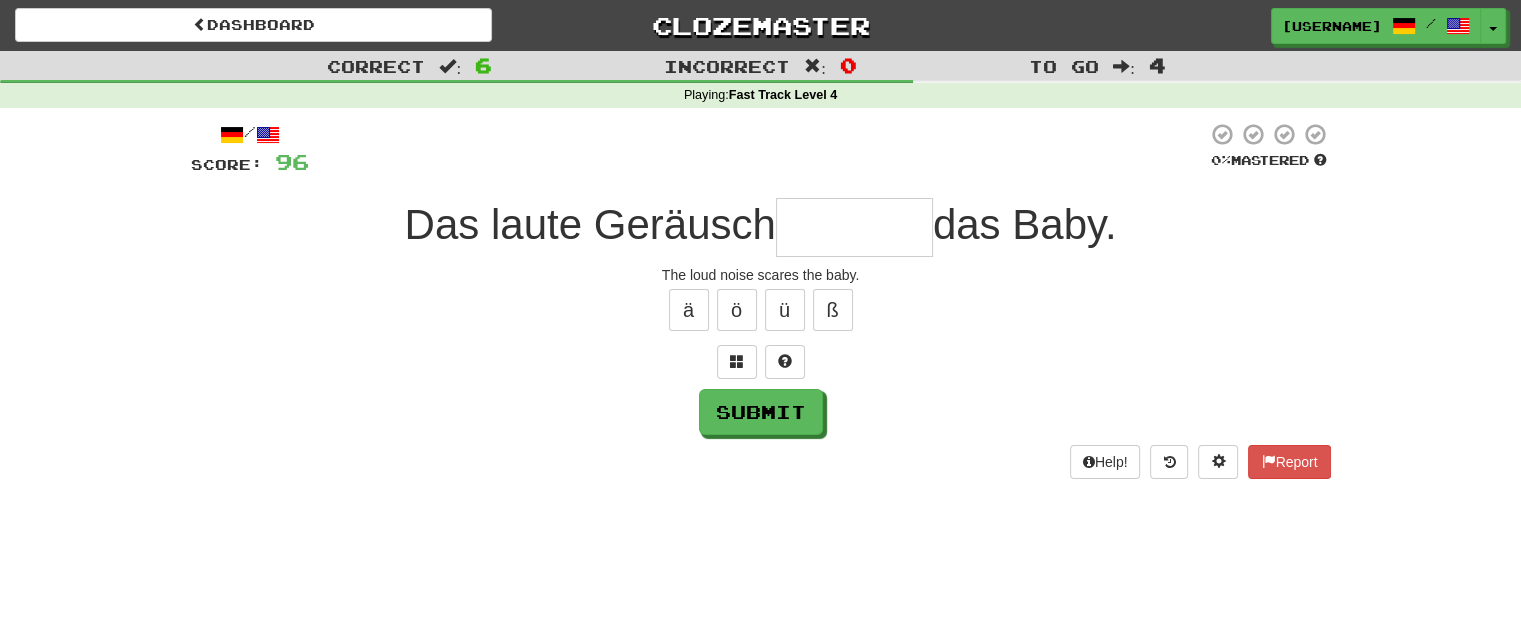 type on "*" 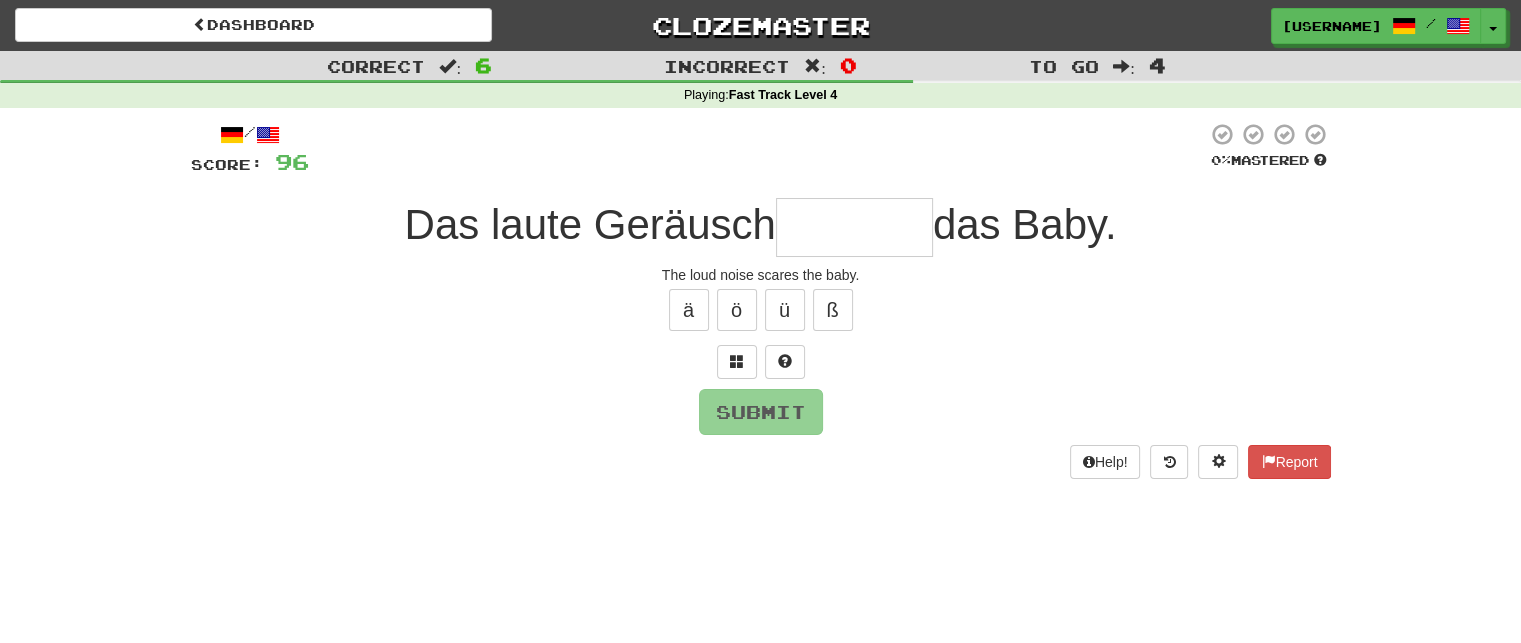 type on "*" 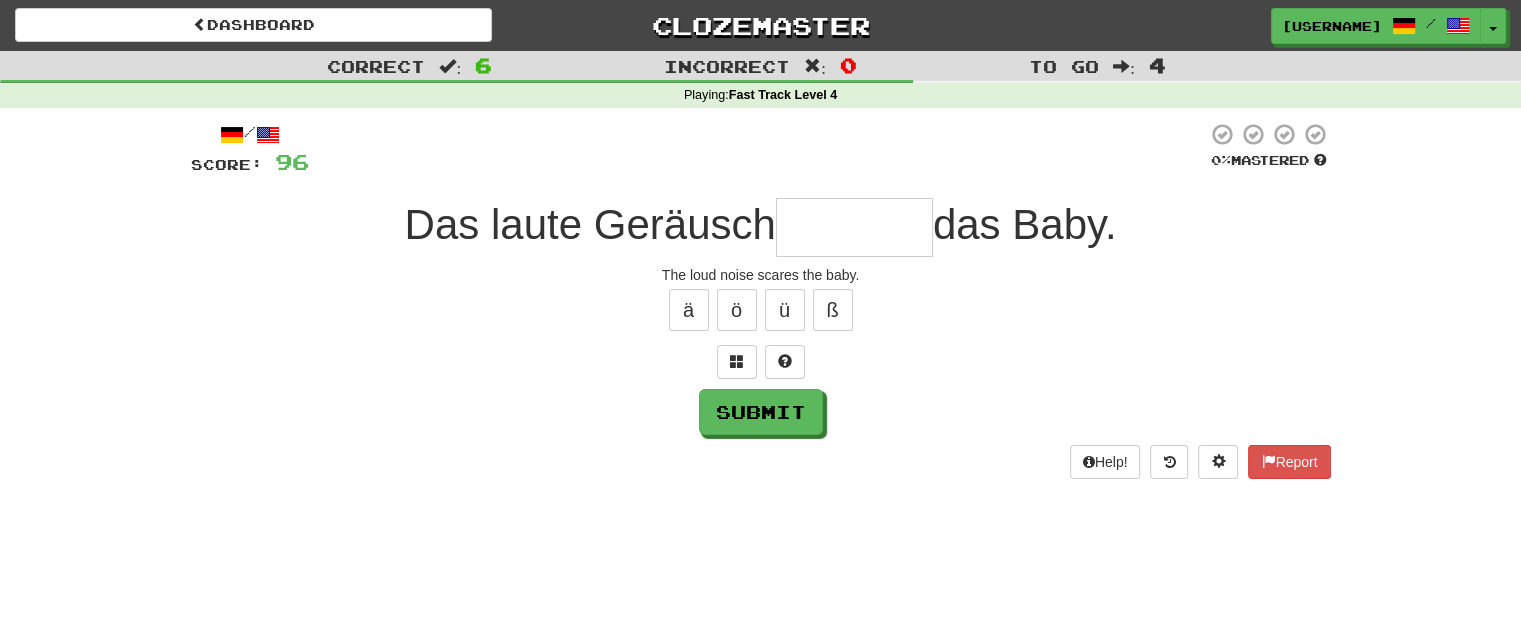 type on "*" 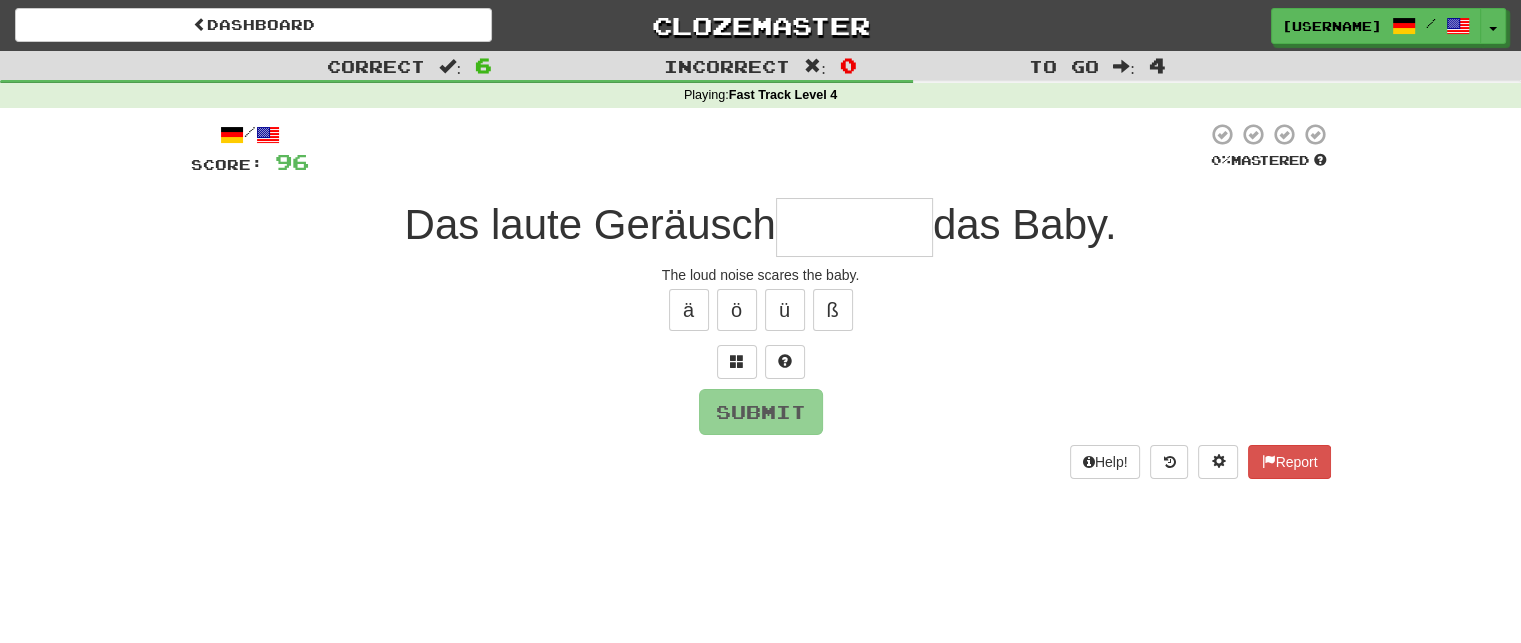 type on "*" 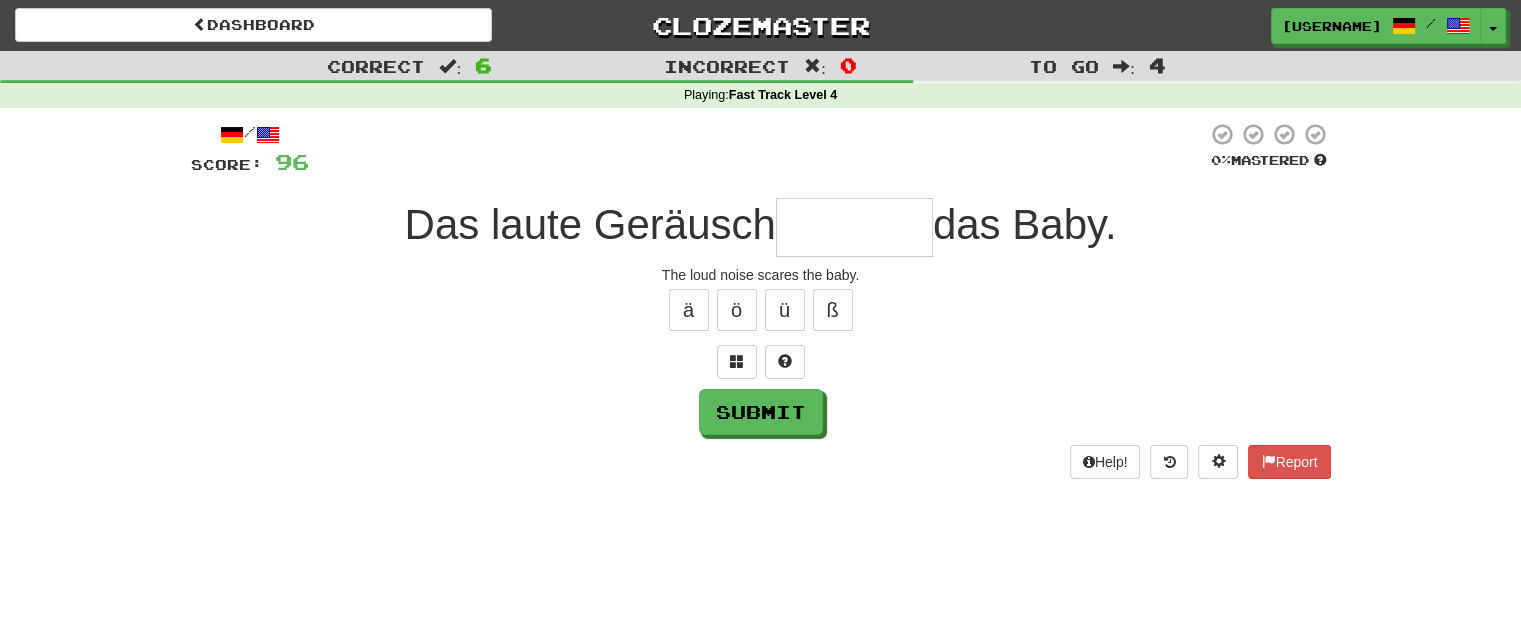 type on "*" 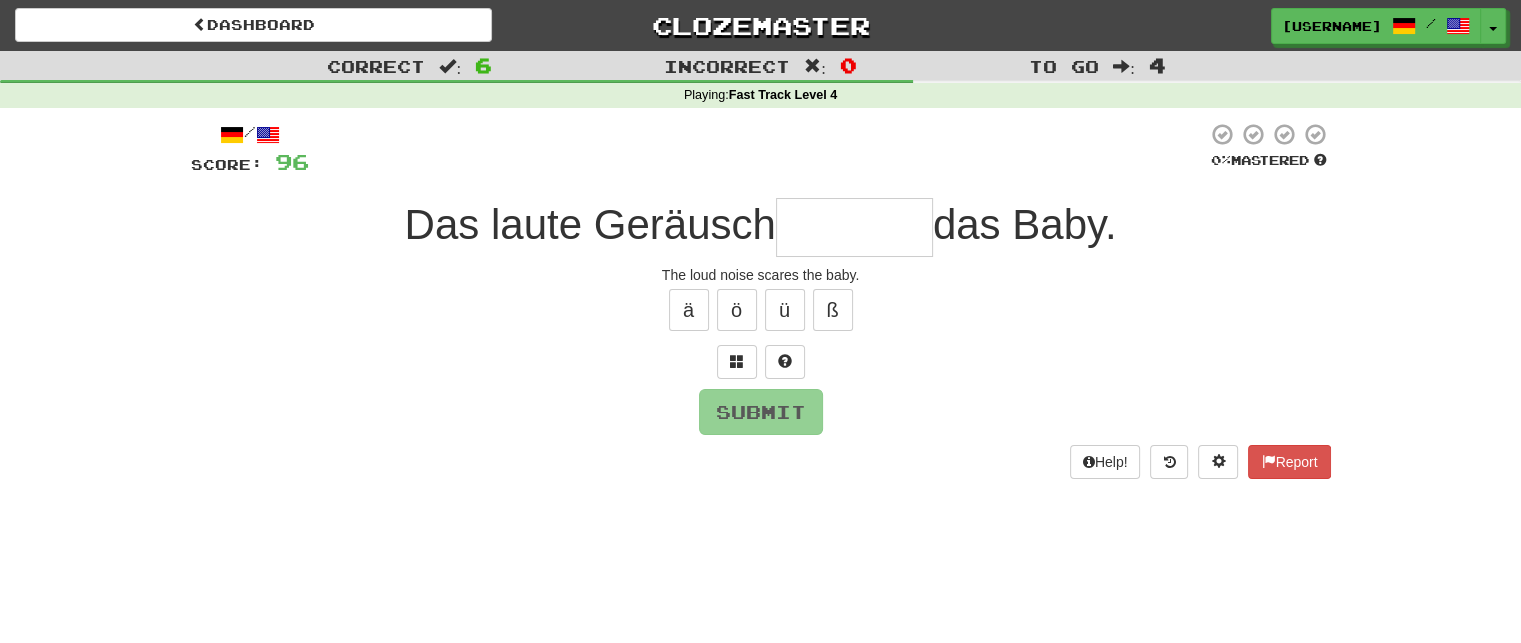 type on "*" 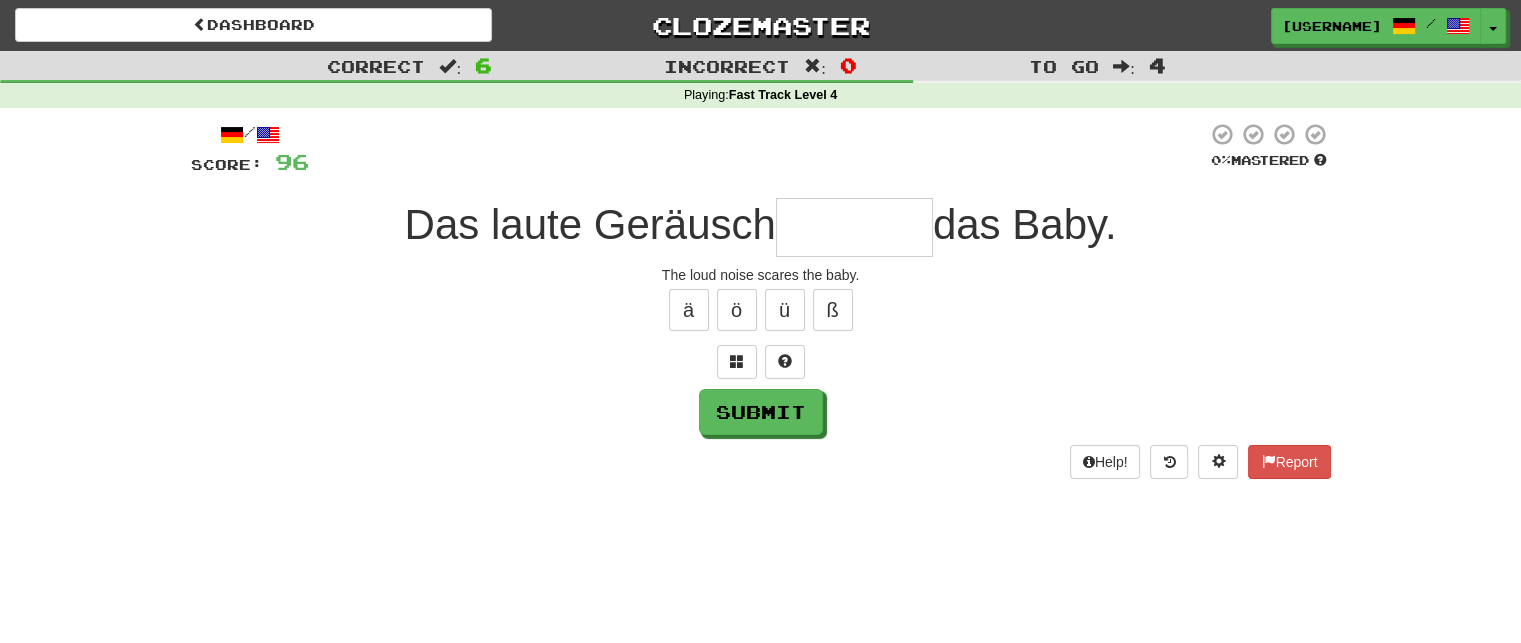 type on "*" 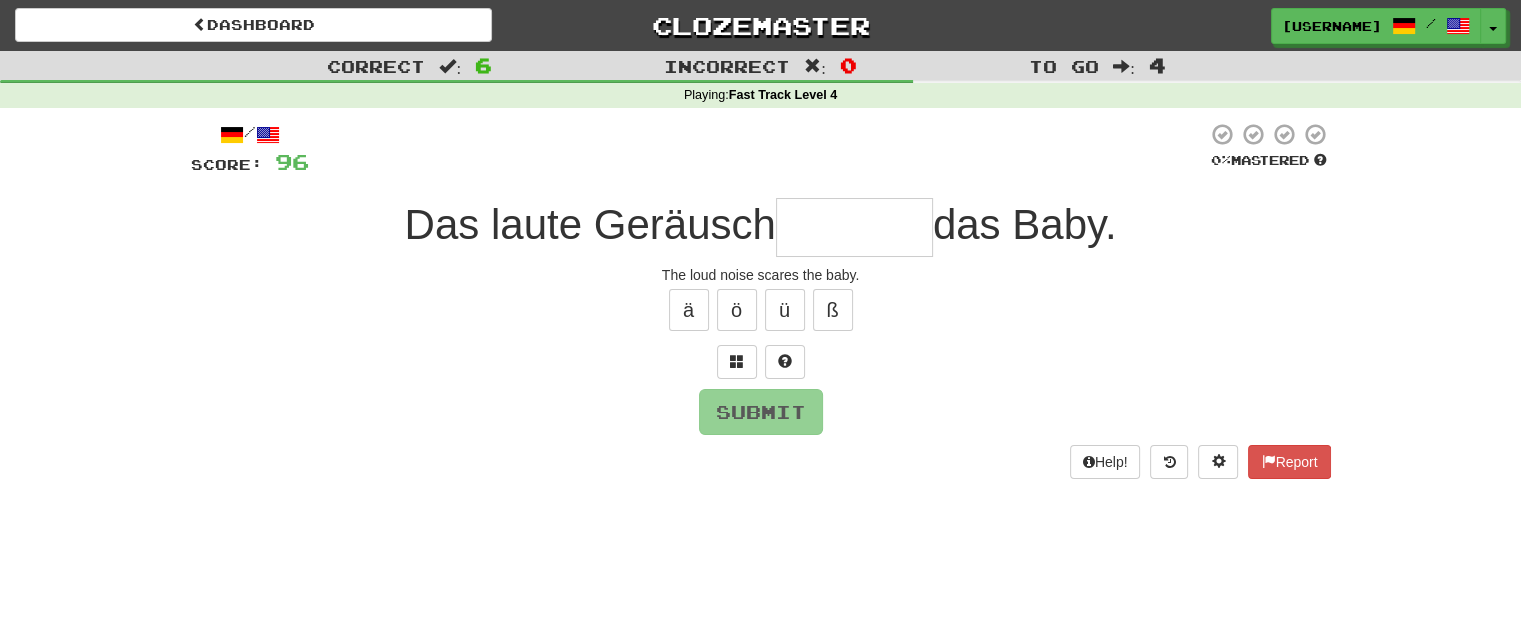 type on "*" 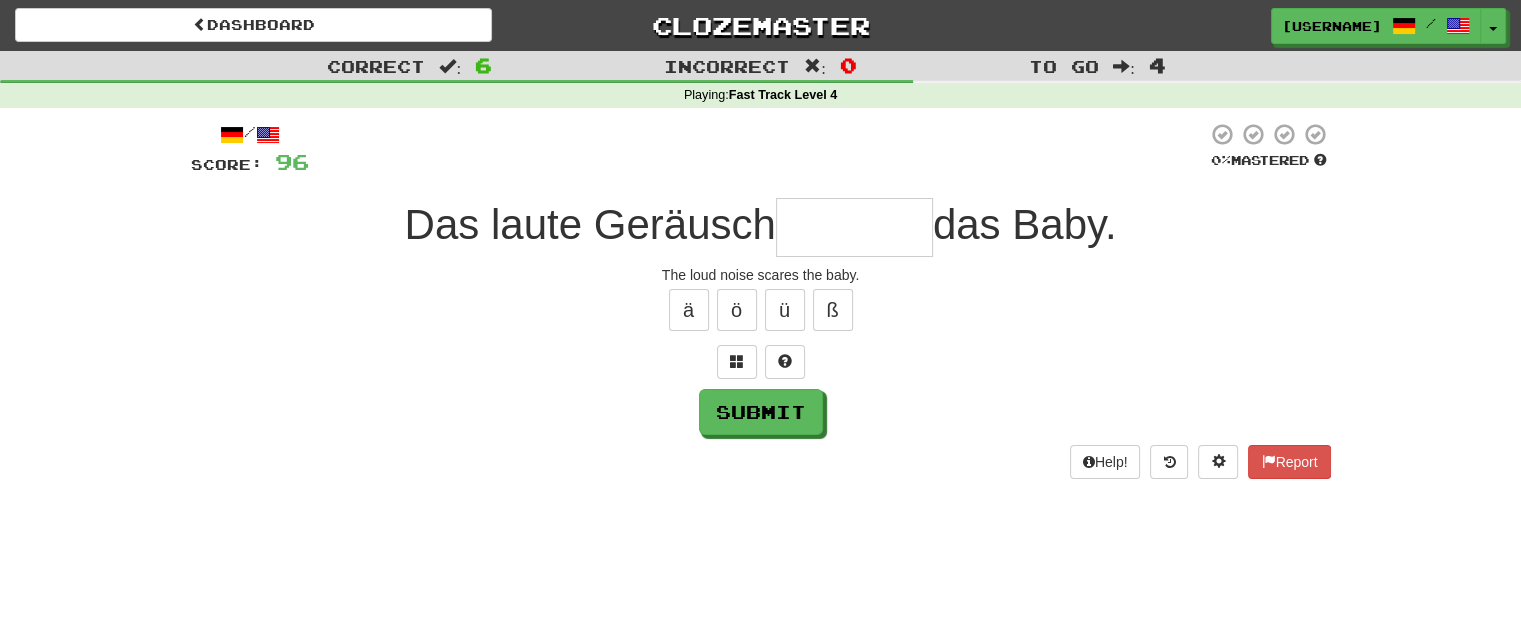 type on "*" 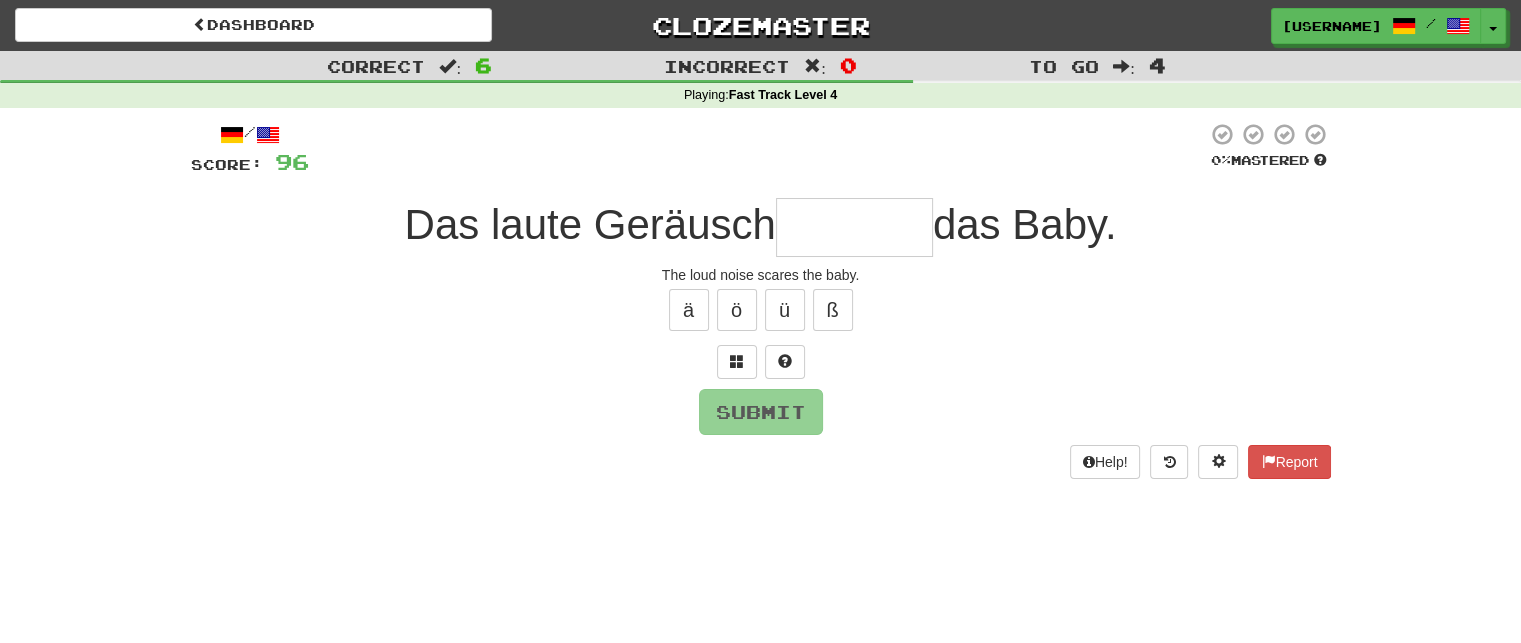 type on "*" 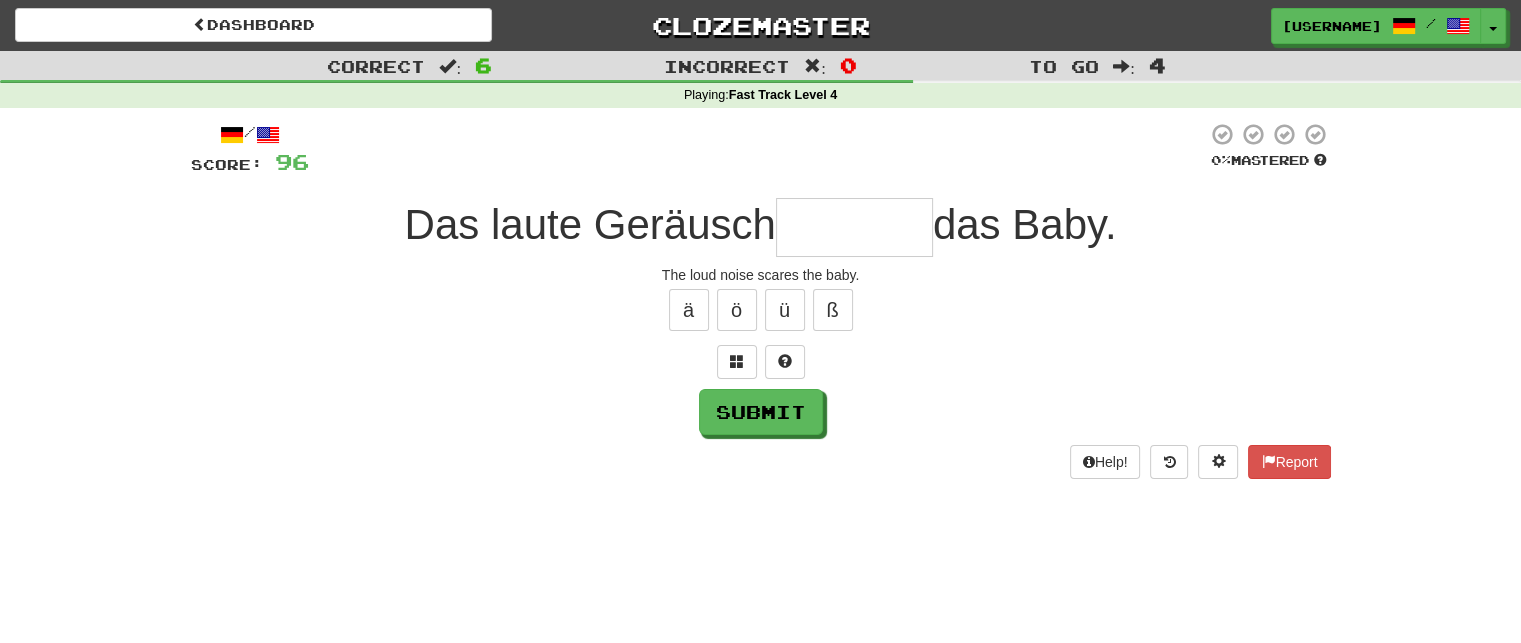type on "*" 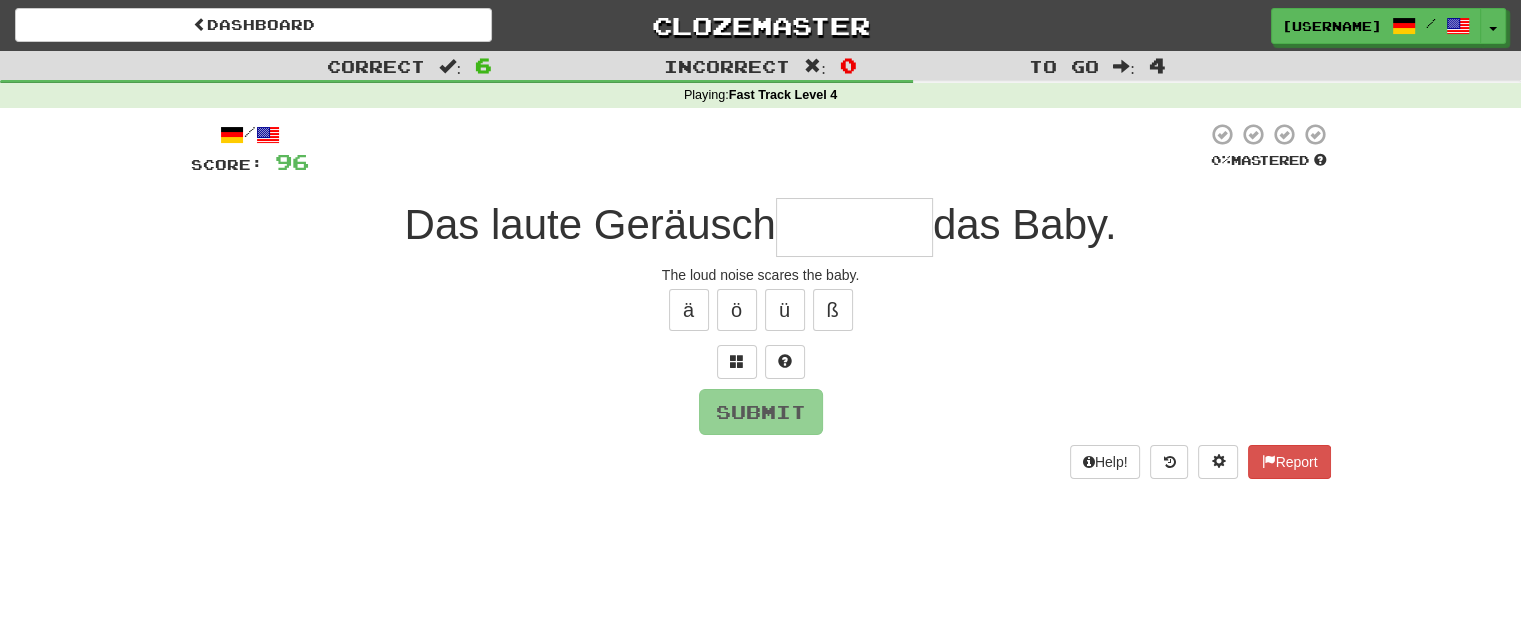 type on "*" 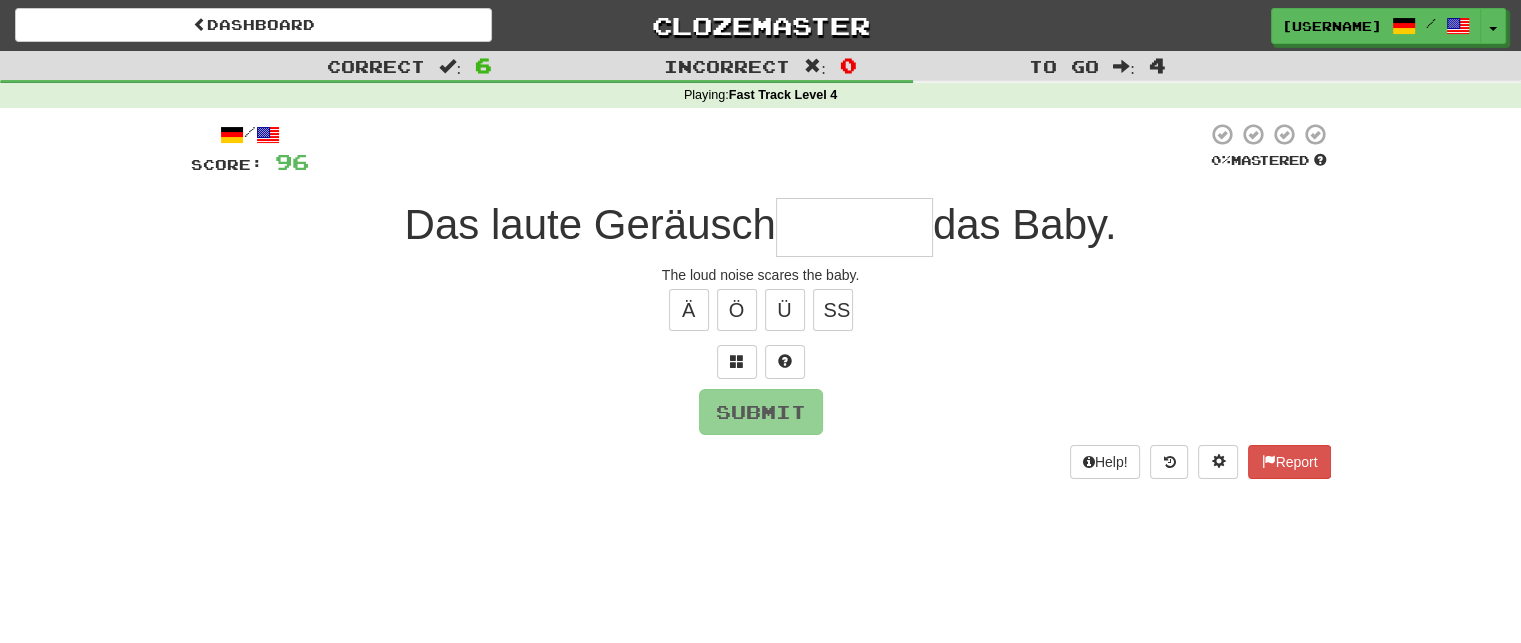 type on "*" 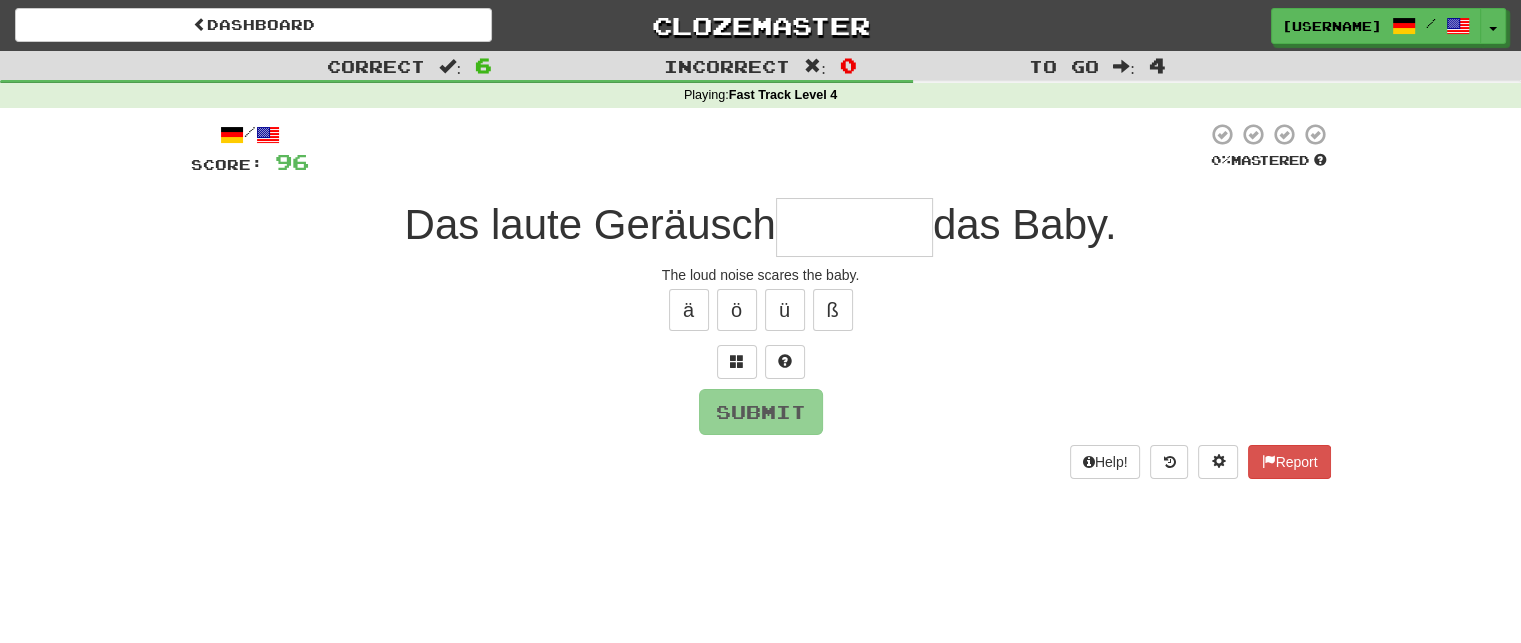 type on "*" 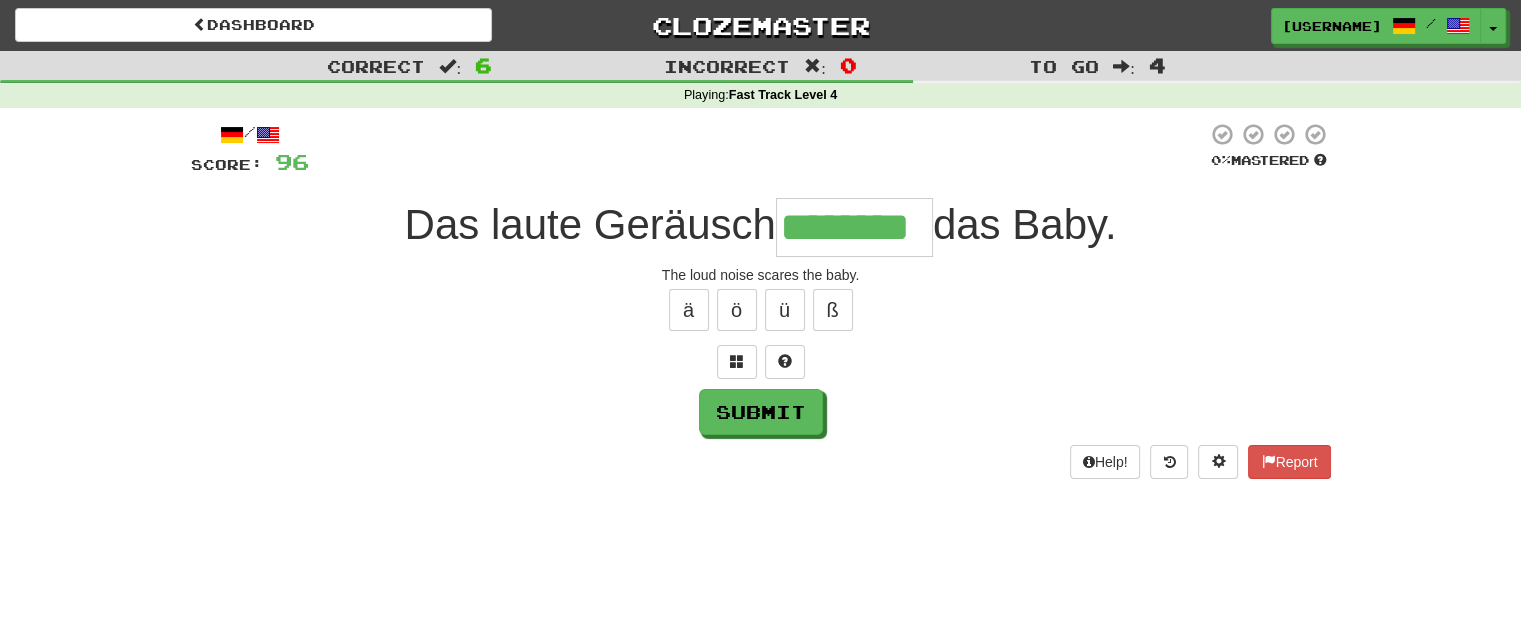 type on "********" 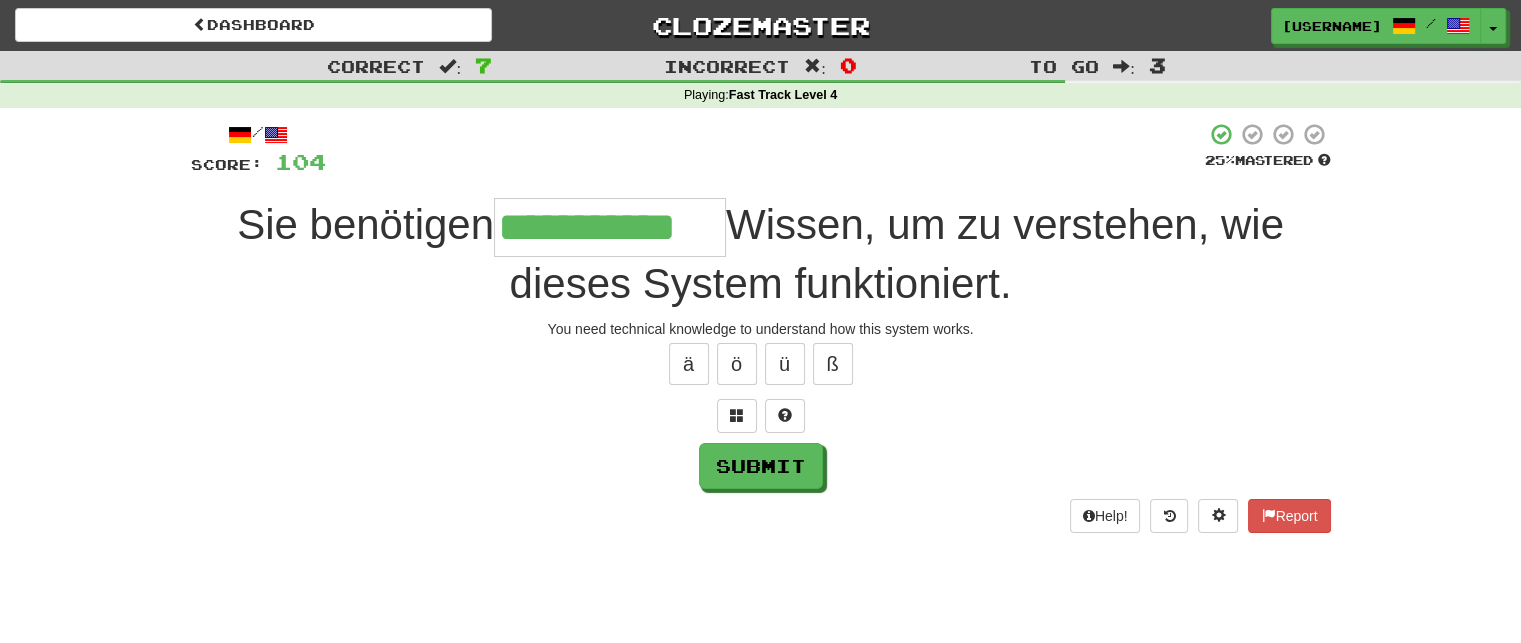 type on "**********" 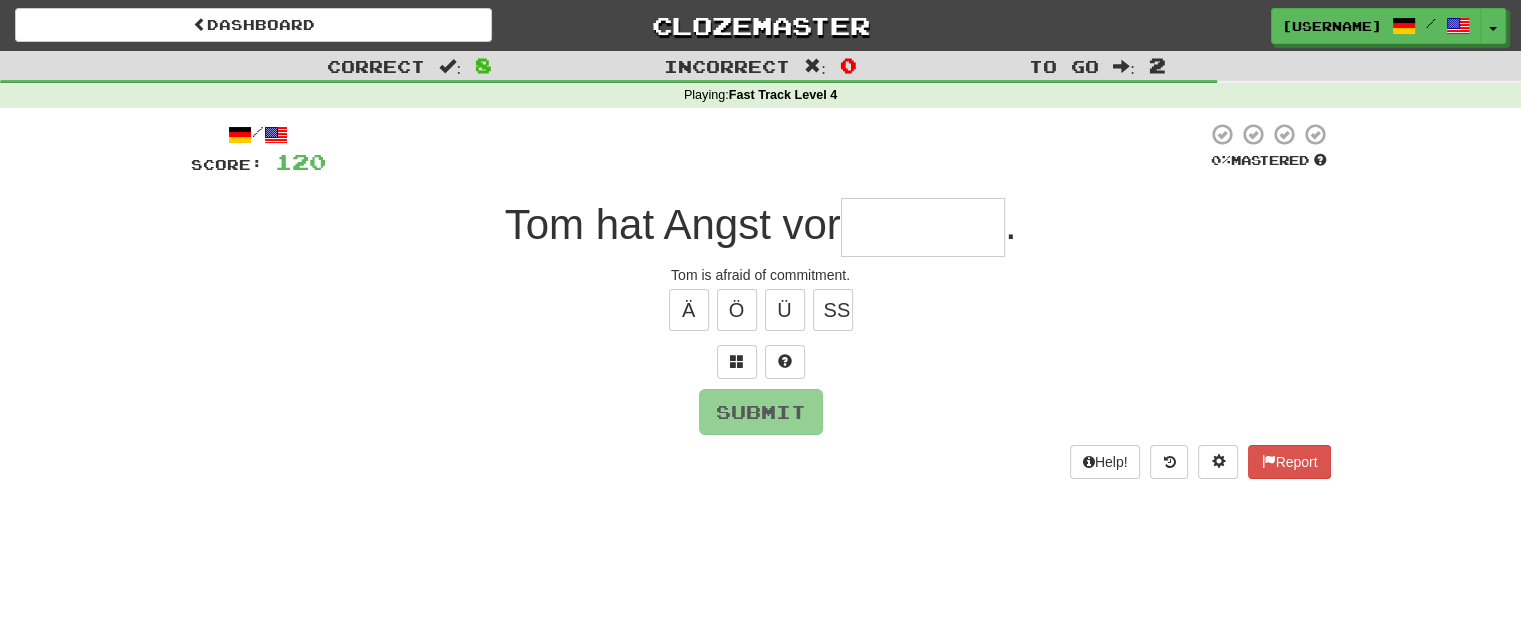 type on "*" 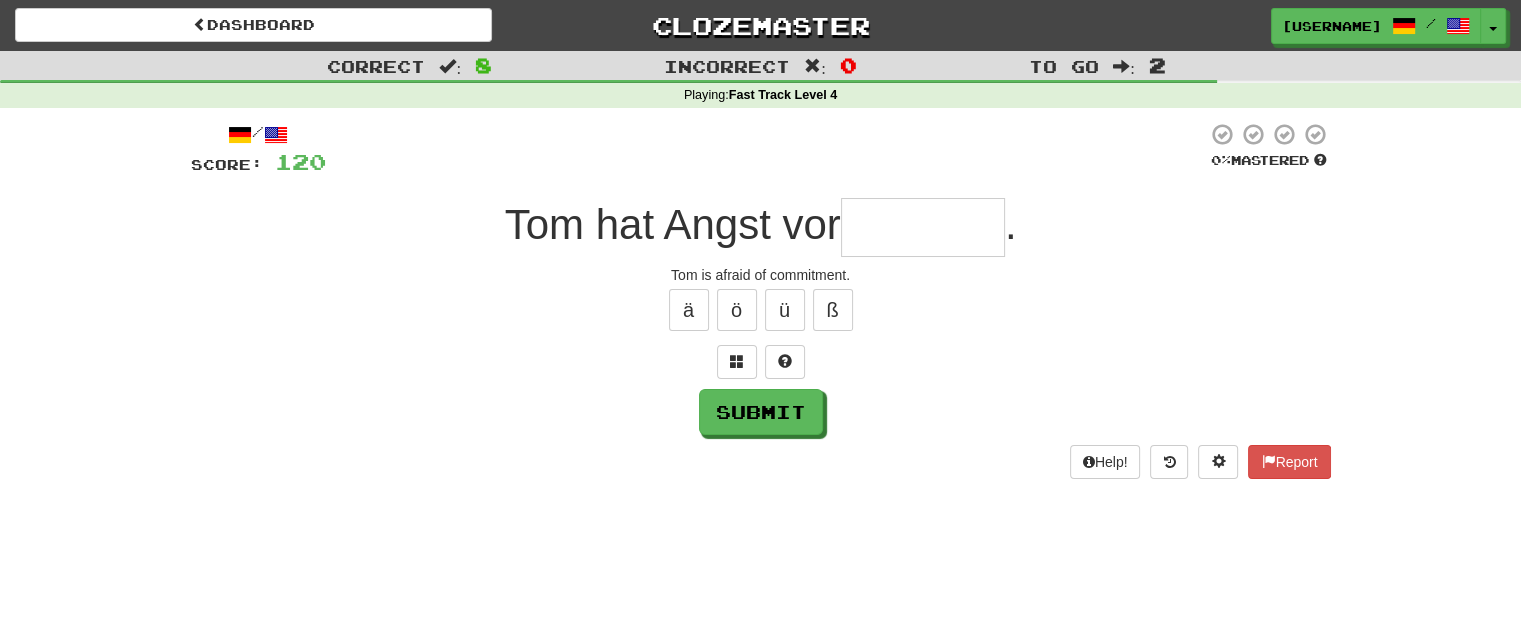 type on "*" 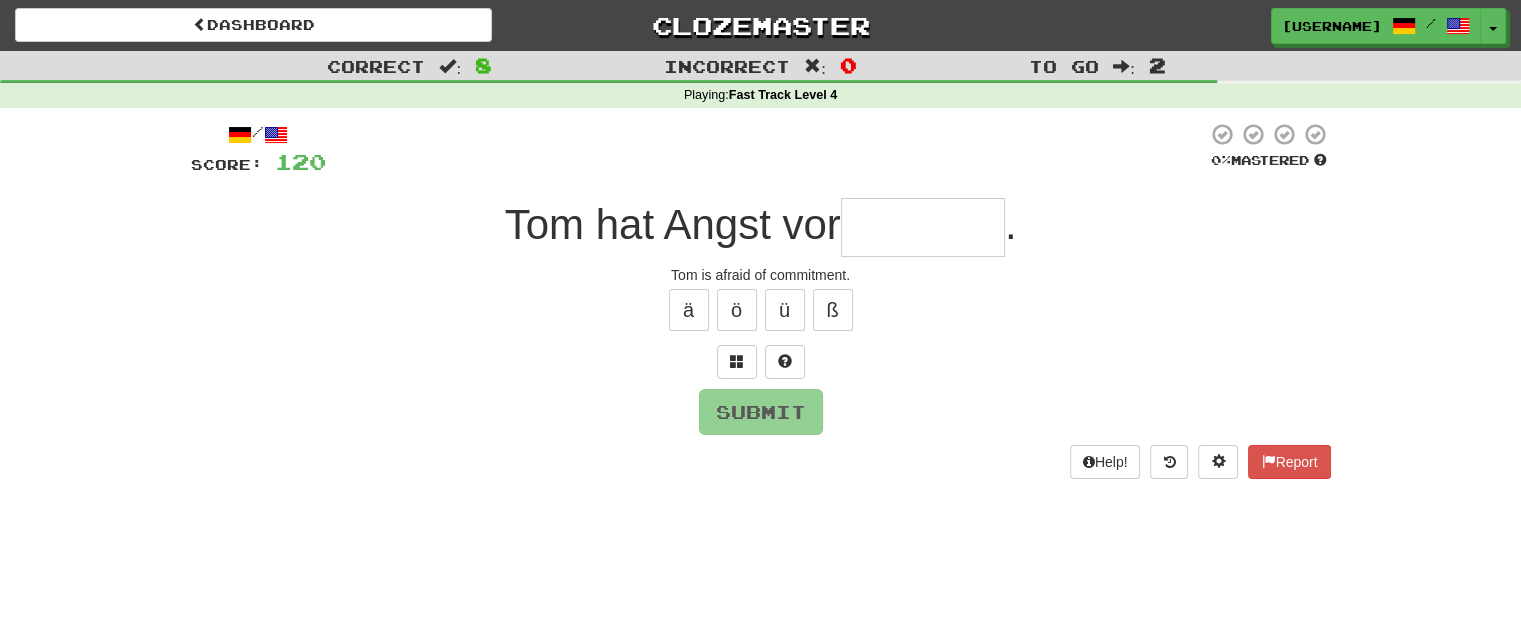 type on "*" 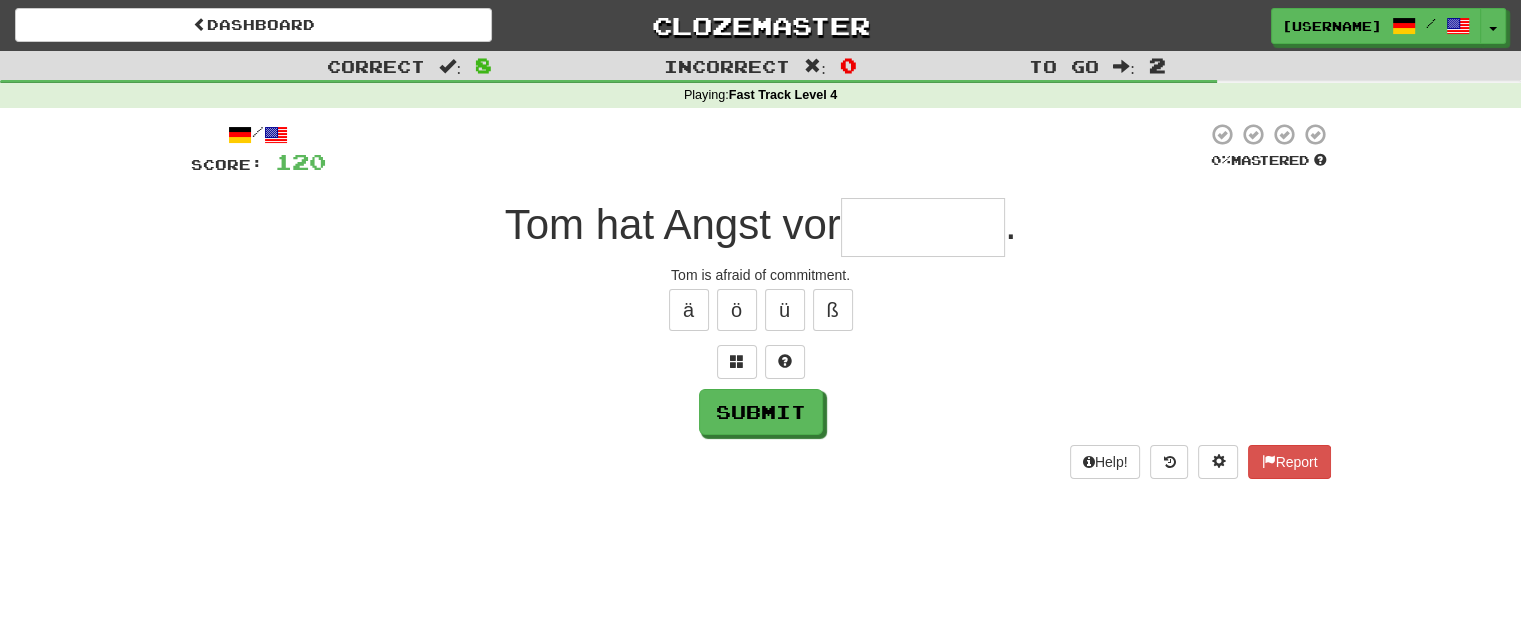 type on "*" 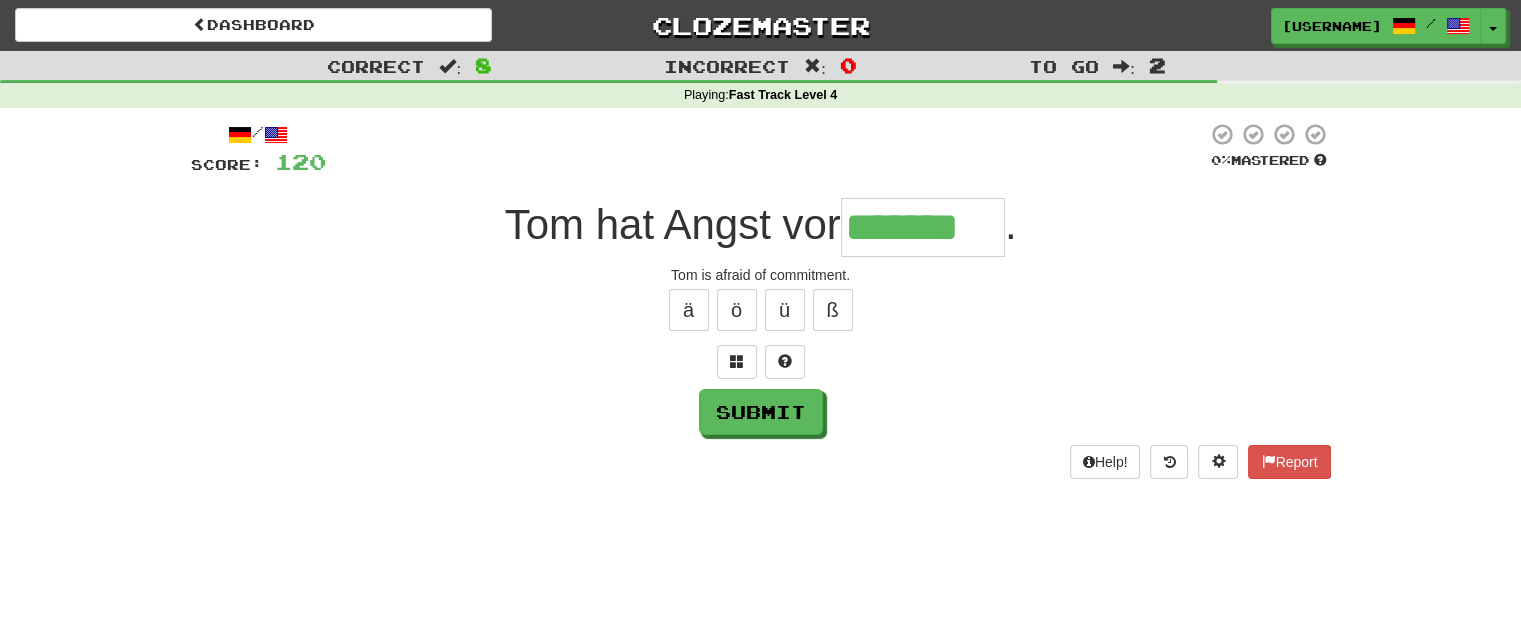 type on "*******" 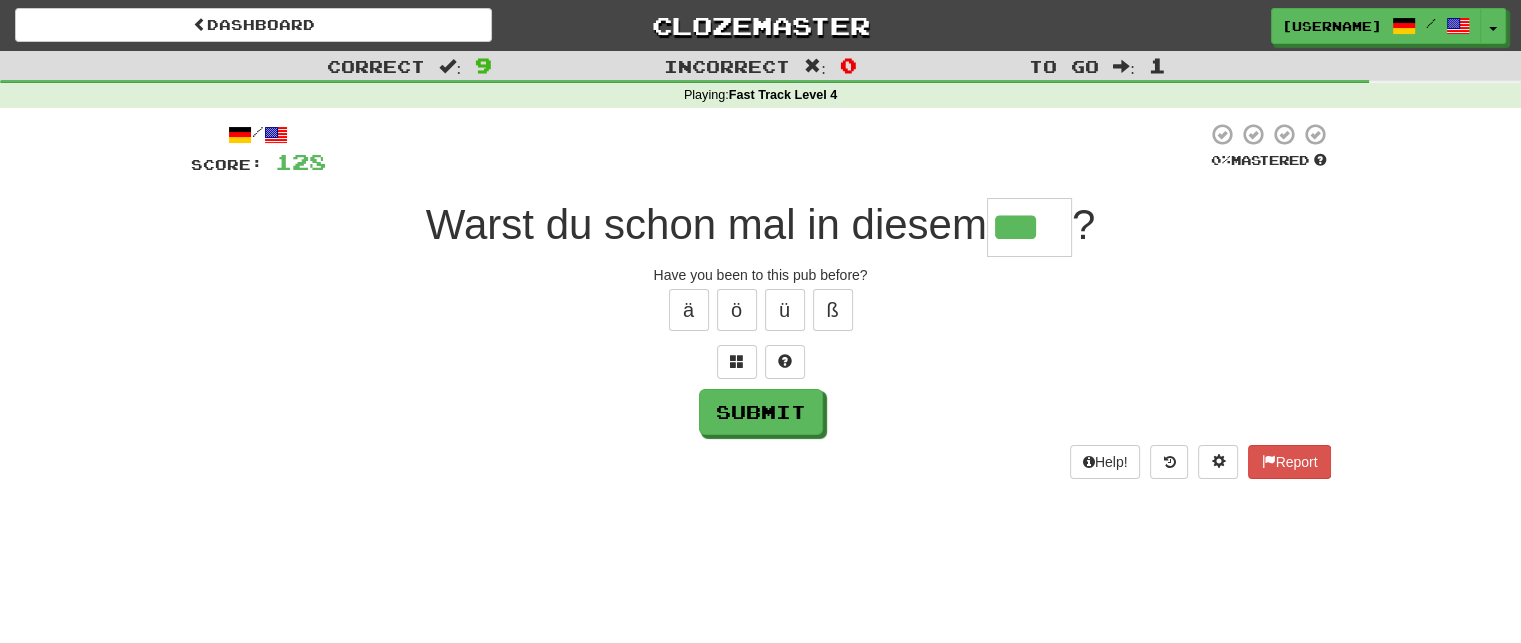 type on "***" 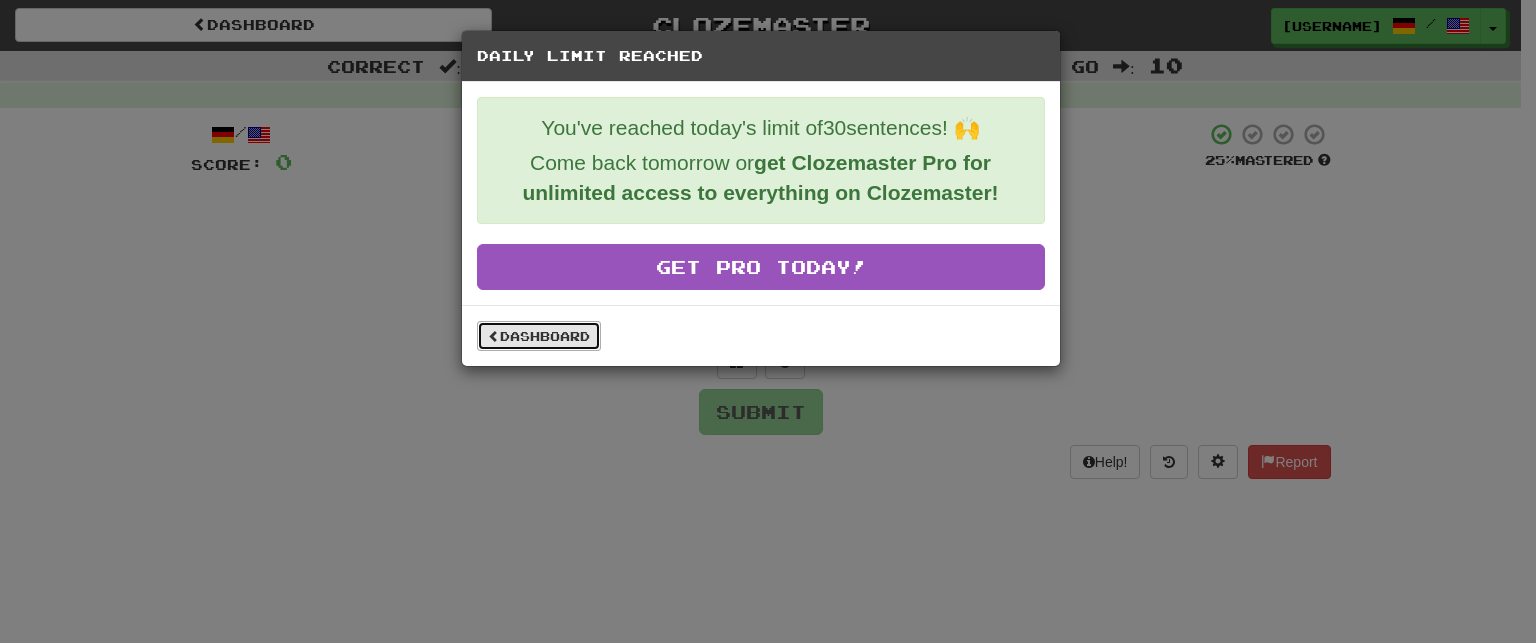 click on "Dashboard" at bounding box center (539, 336) 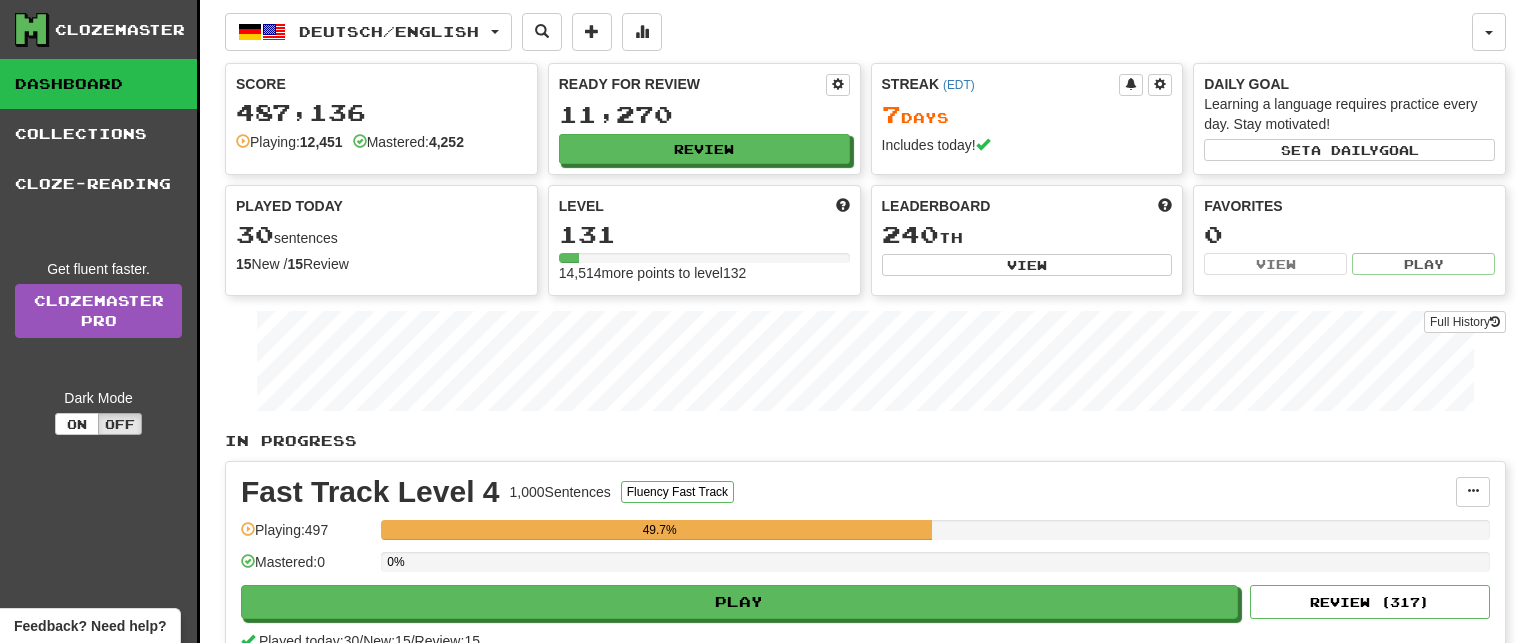 scroll, scrollTop: 0, scrollLeft: 0, axis: both 